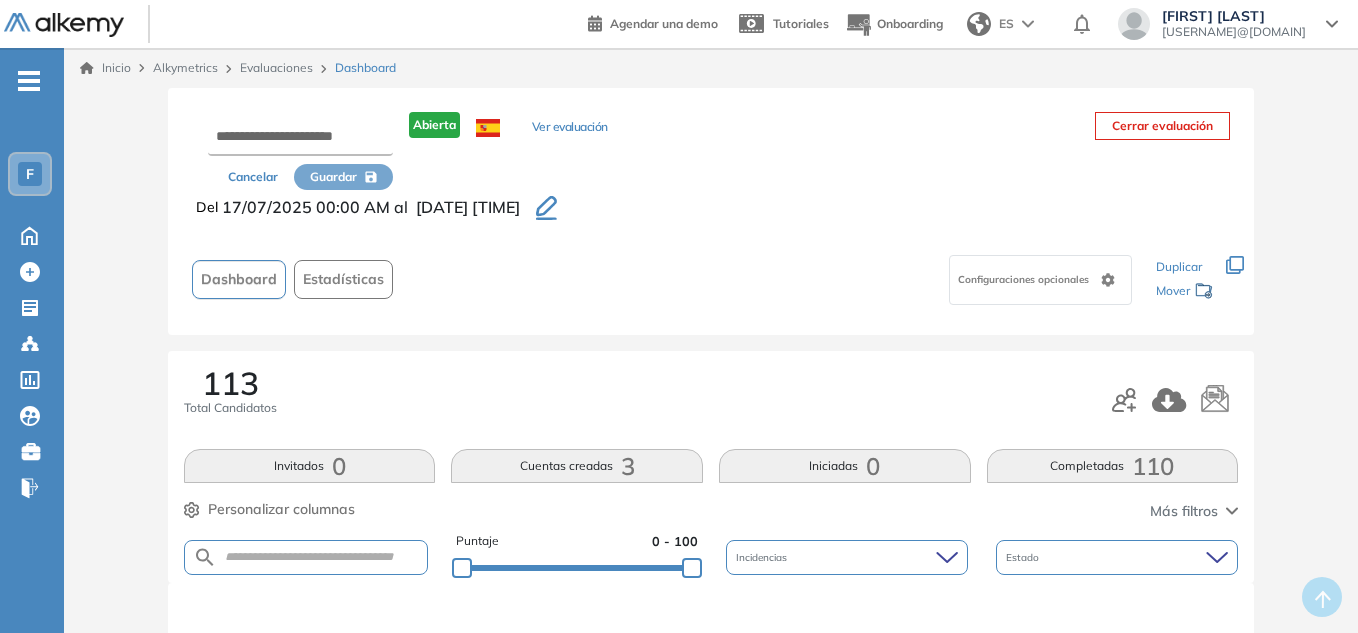 scroll, scrollTop: 0, scrollLeft: 0, axis: both 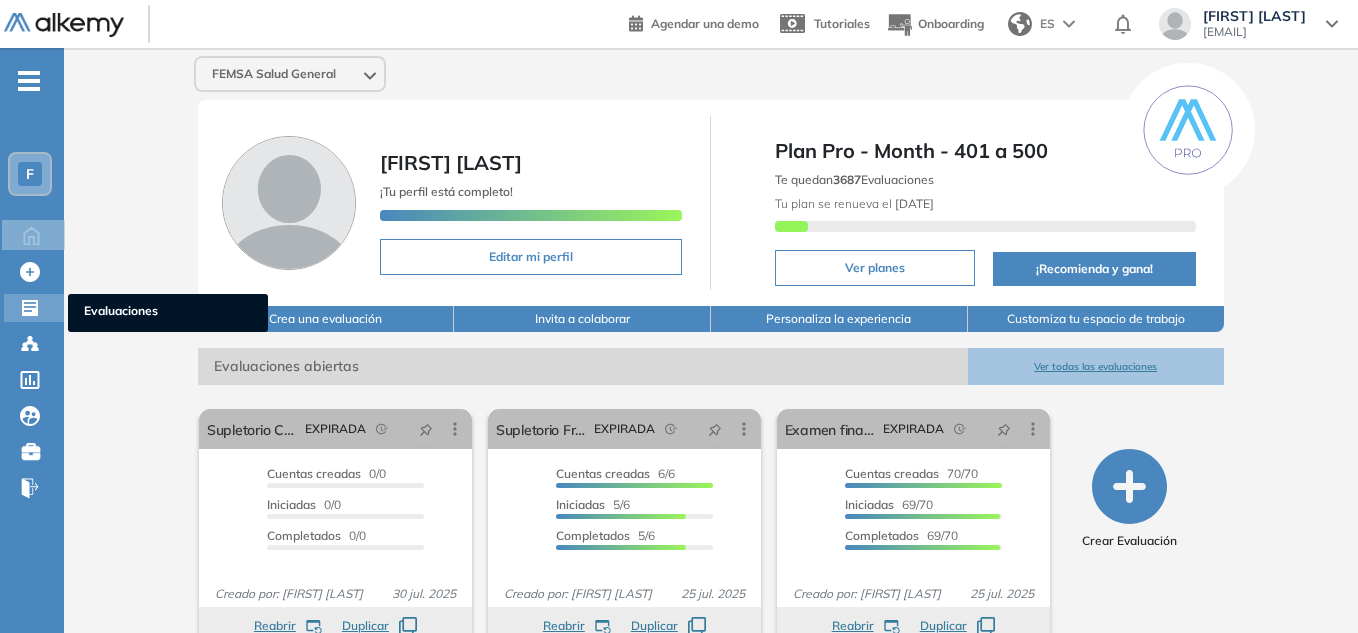 click on "Evaluaciones" at bounding box center (168, 313) 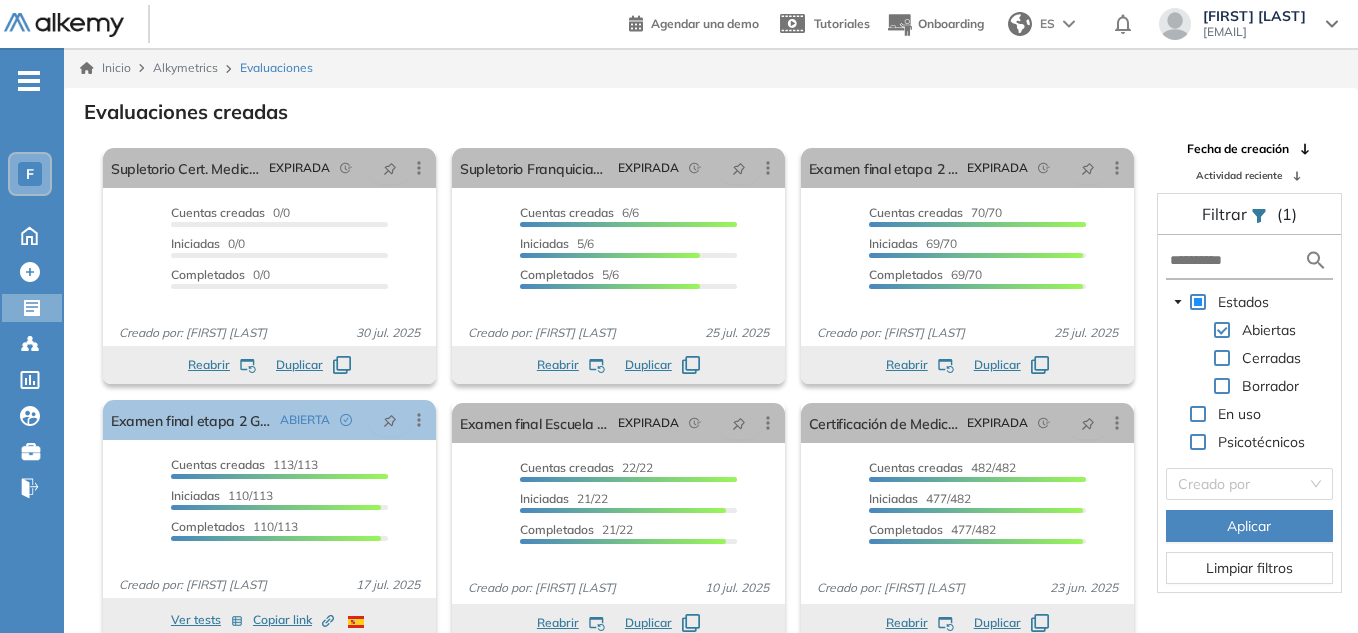 scroll, scrollTop: 48, scrollLeft: 0, axis: vertical 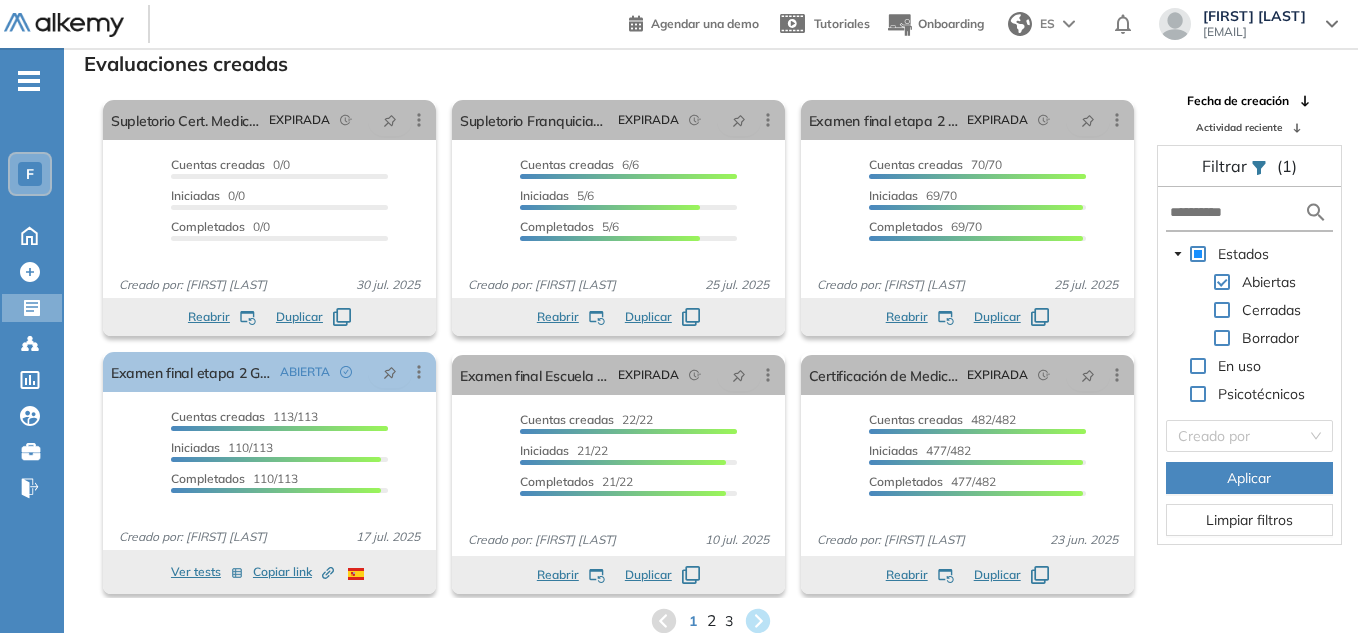 click on "2" at bounding box center (711, 621) 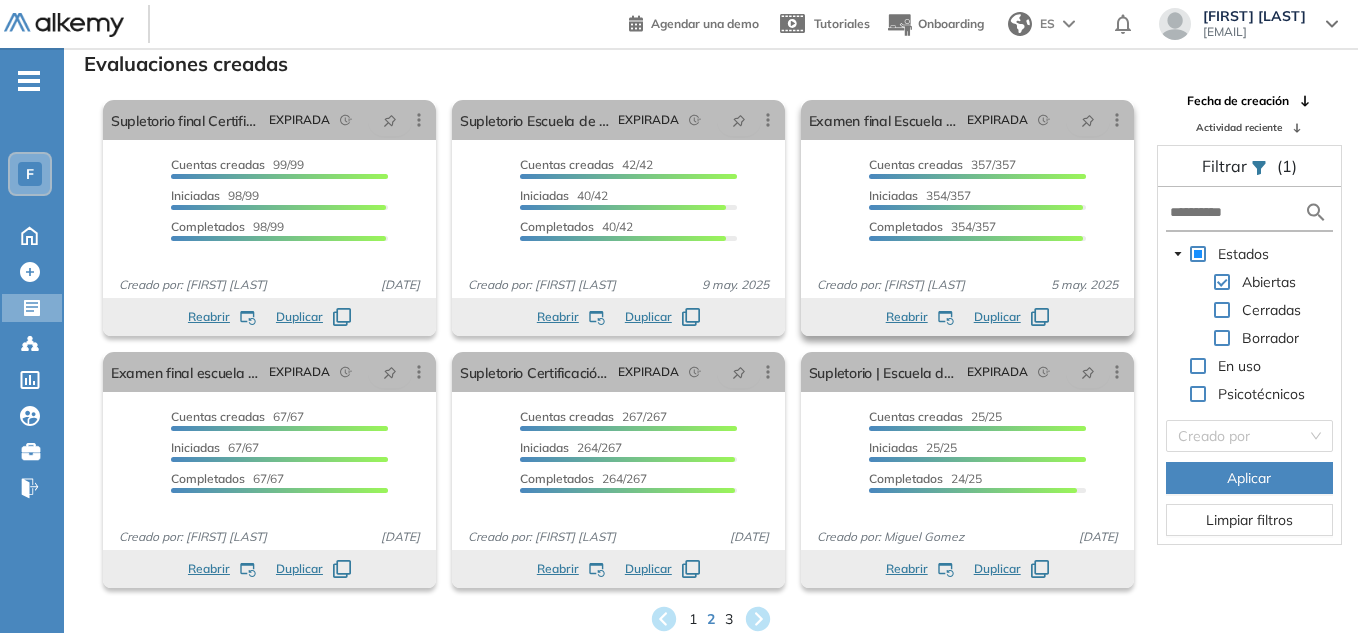 click on "Cuentas creadas 357/357 Prefiltrados 0/357 Iniciadas 354/357 Completados 354/357" at bounding box center (967, 208) 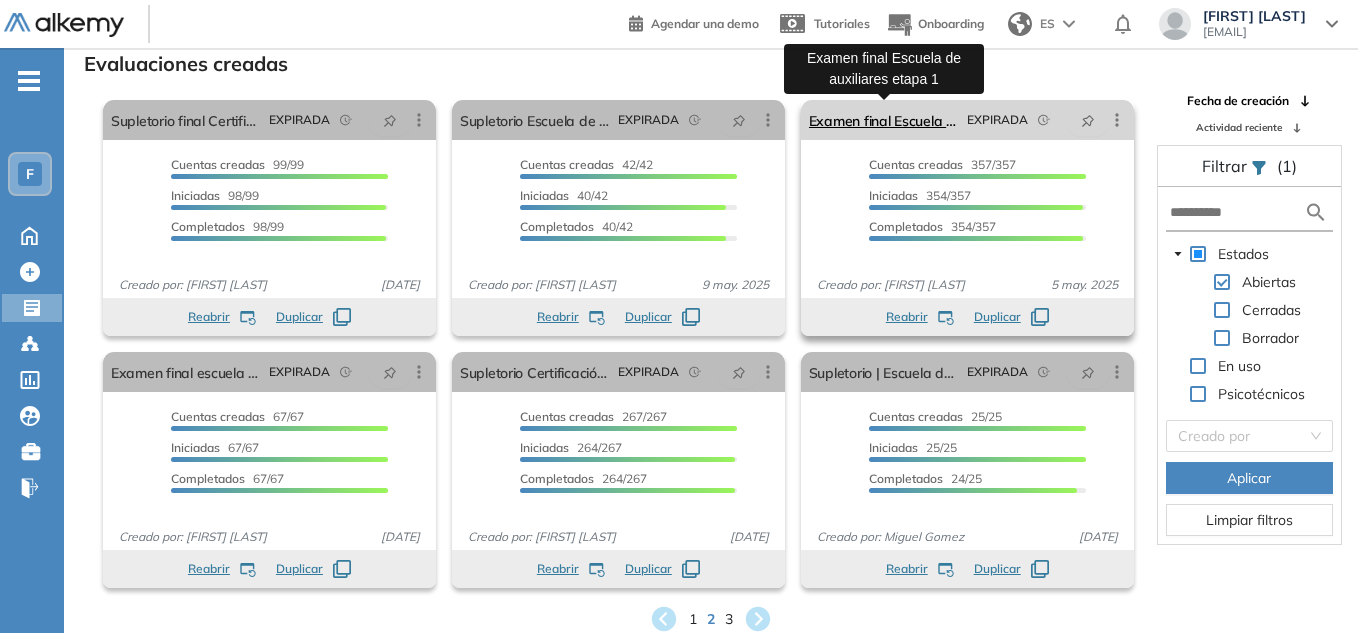 click on "Examen final Escuela de auxiliares etapa 1" at bounding box center (884, 120) 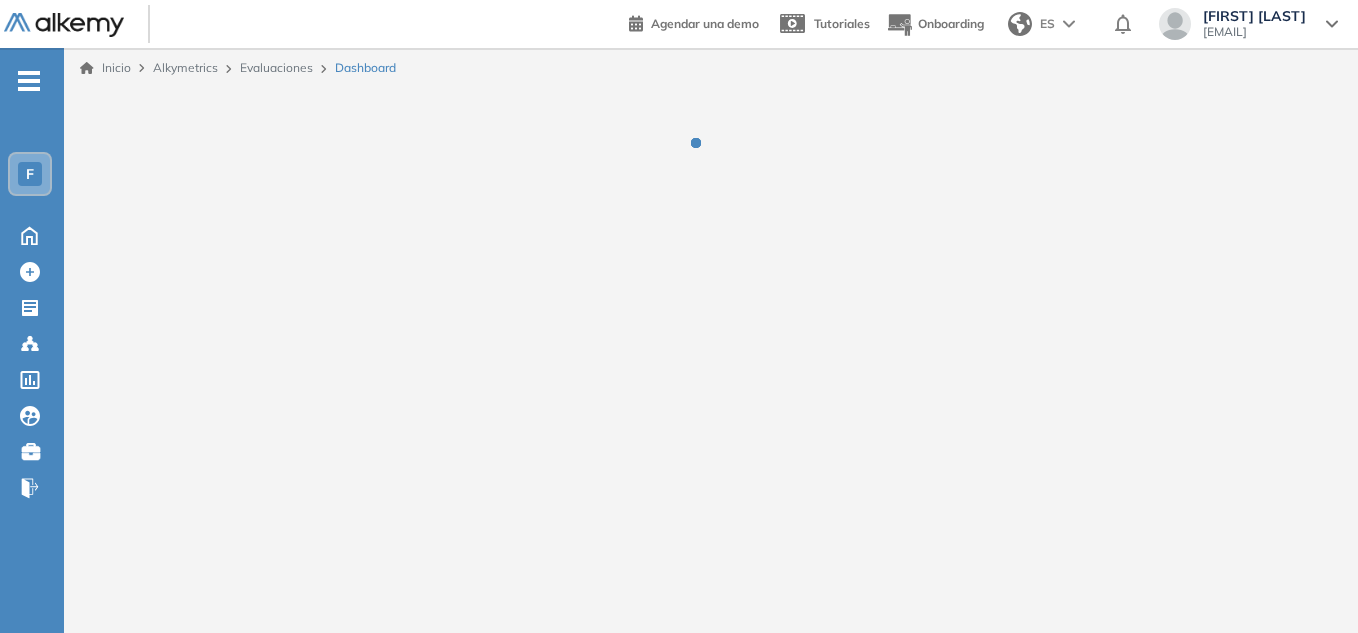 scroll, scrollTop: 0, scrollLeft: 0, axis: both 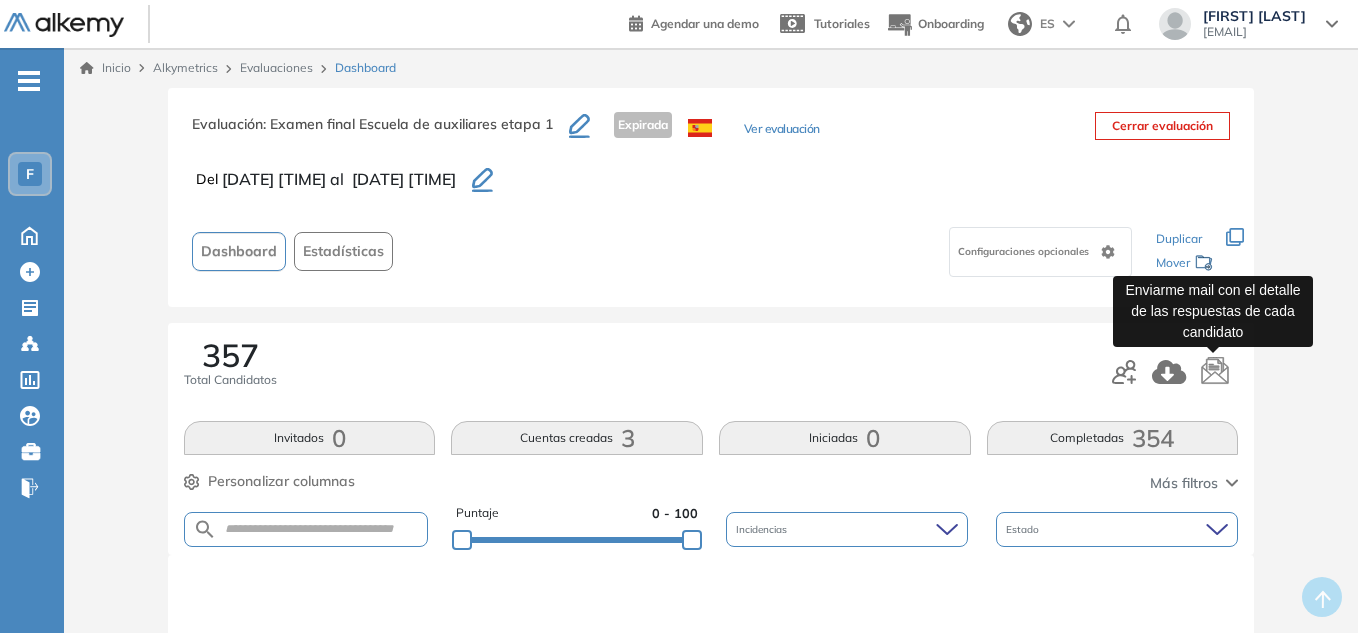 click 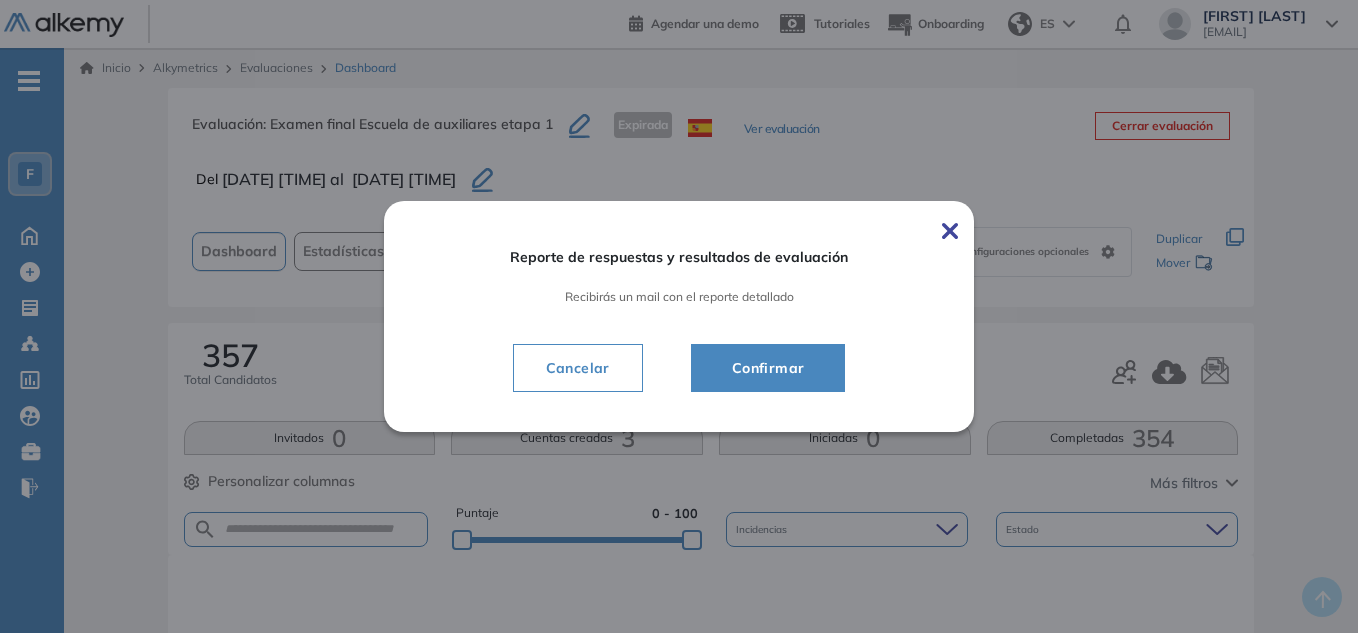 click on "Confirmar" at bounding box center [768, 368] 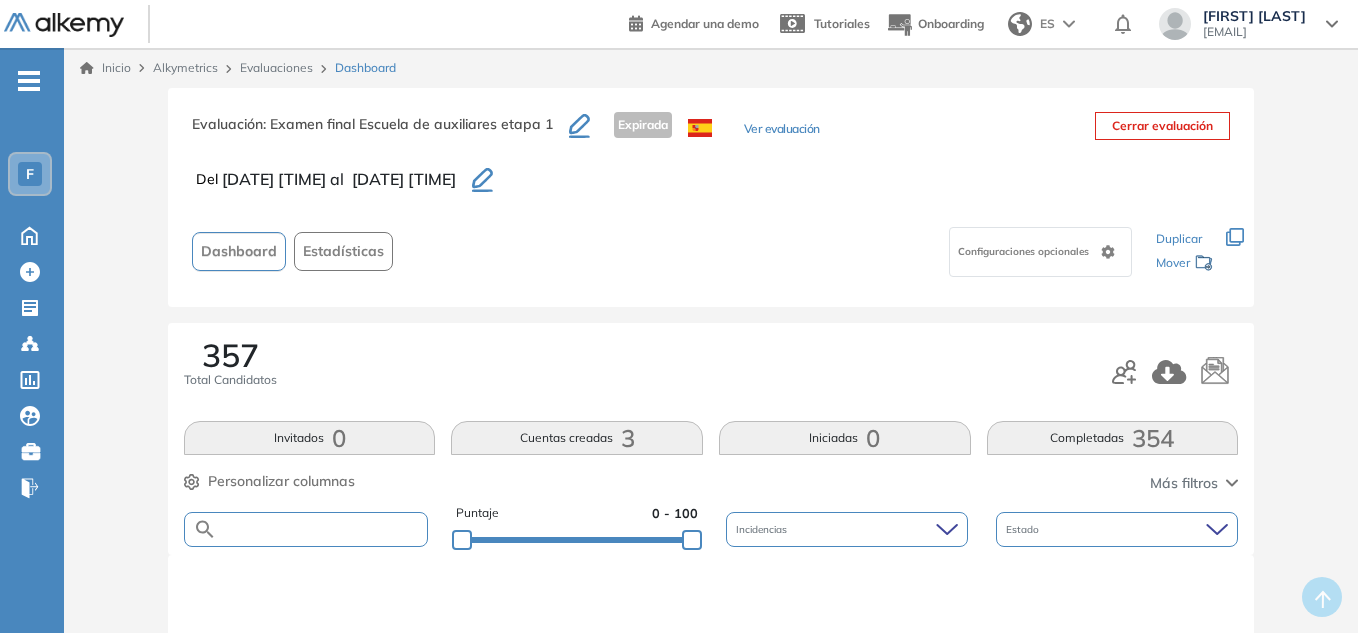 click at bounding box center [322, 529] 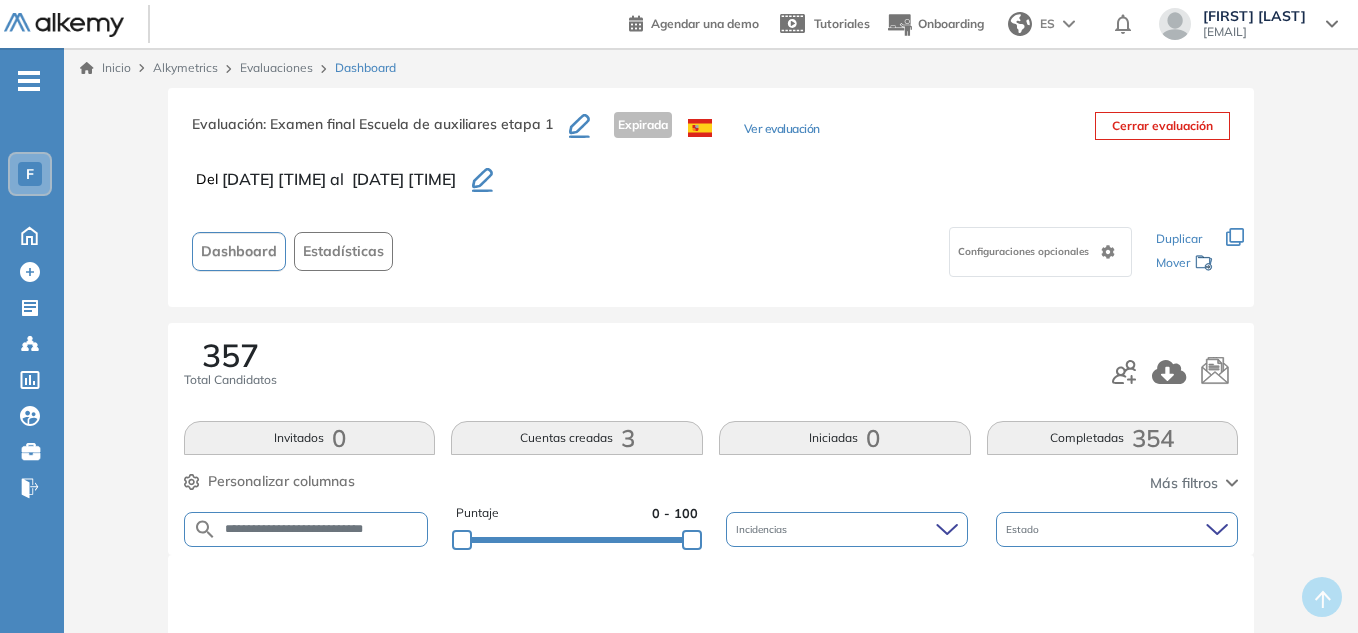 scroll, scrollTop: 0, scrollLeft: 4, axis: horizontal 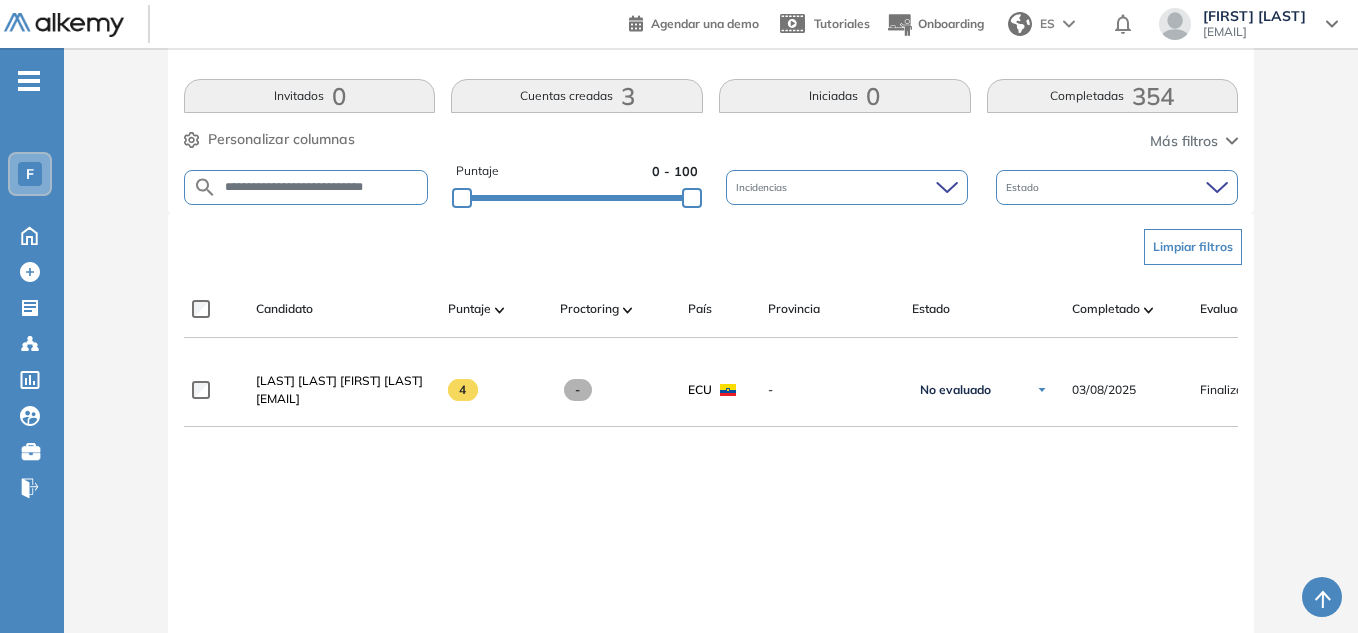 drag, startPoint x: 231, startPoint y: 186, endPoint x: 783, endPoint y: 198, distance: 552.13043 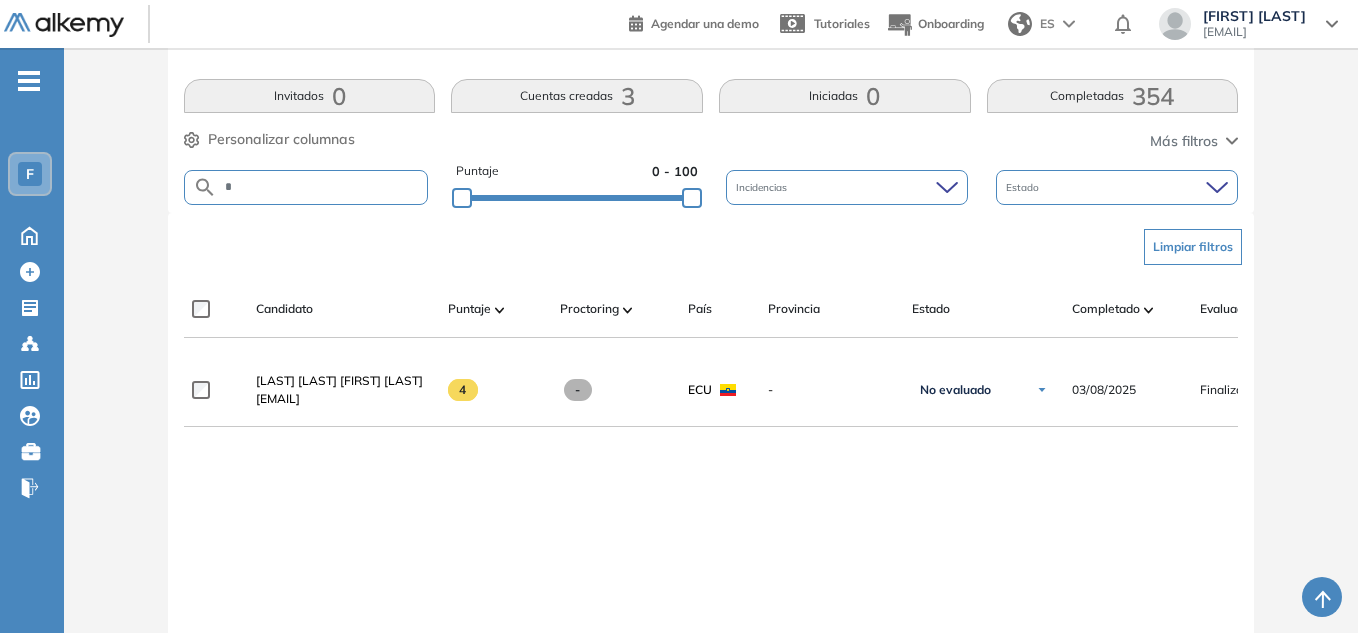 scroll, scrollTop: 0, scrollLeft: 0, axis: both 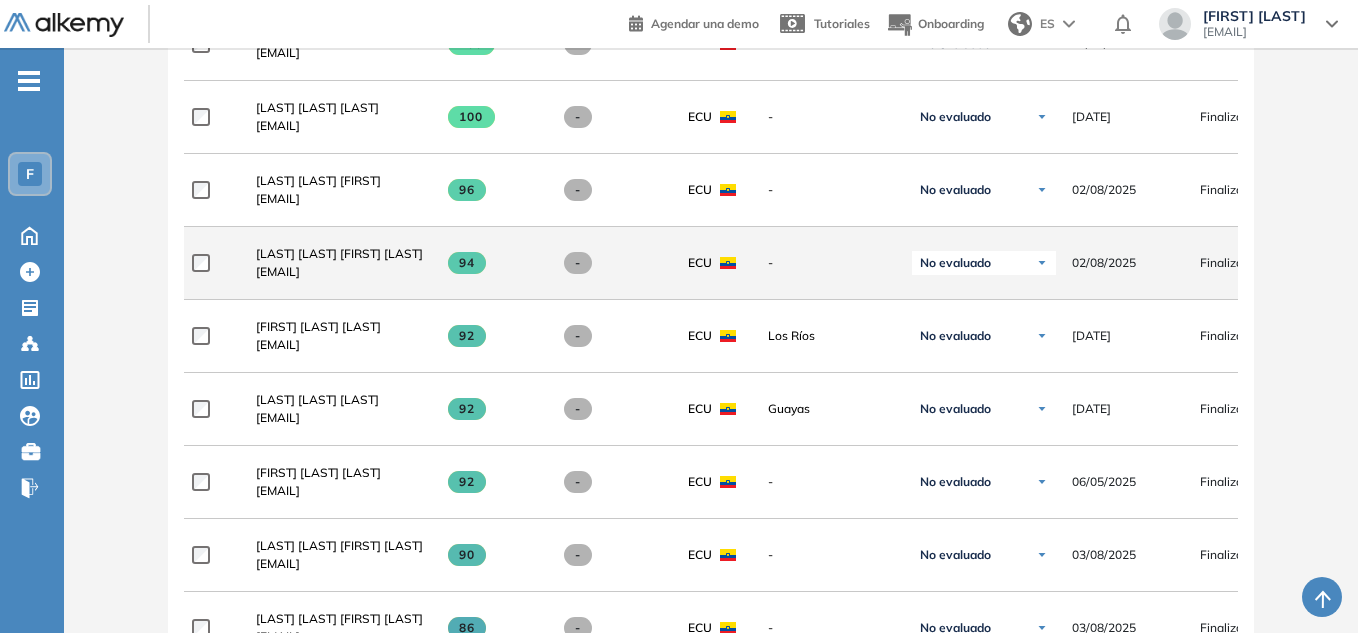 drag, startPoint x: 401, startPoint y: 282, endPoint x: 246, endPoint y: 287, distance: 155.08063 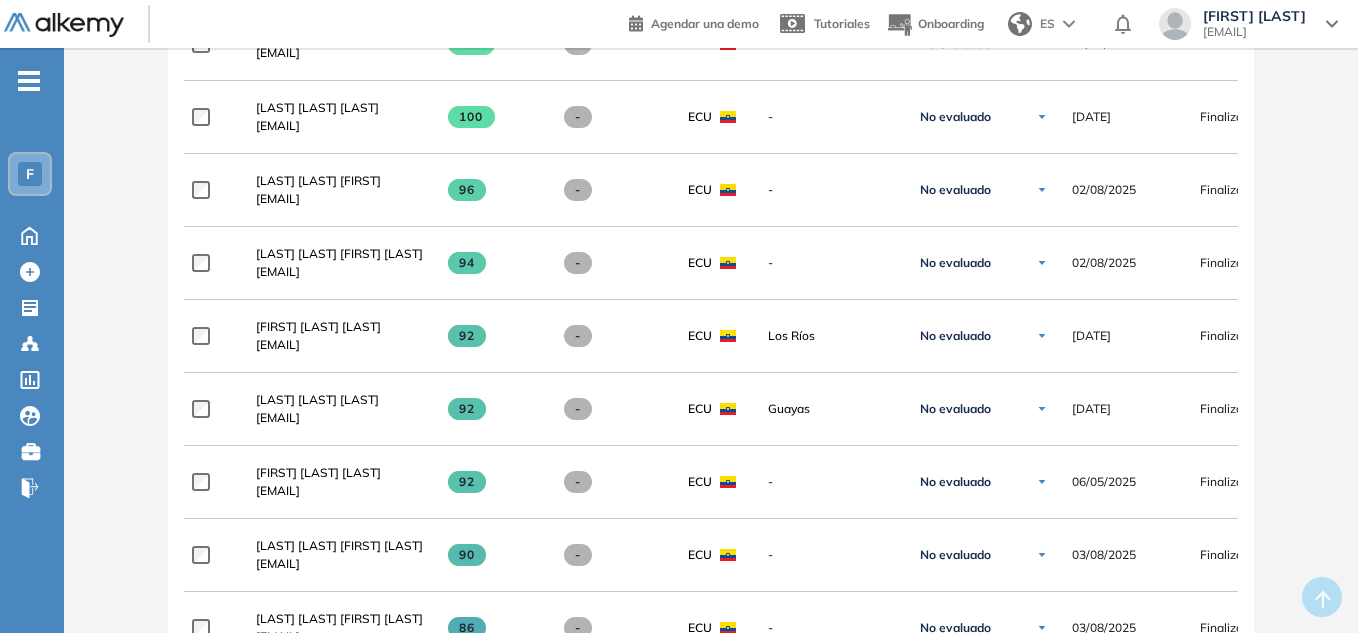 scroll, scrollTop: 31, scrollLeft: 0, axis: vertical 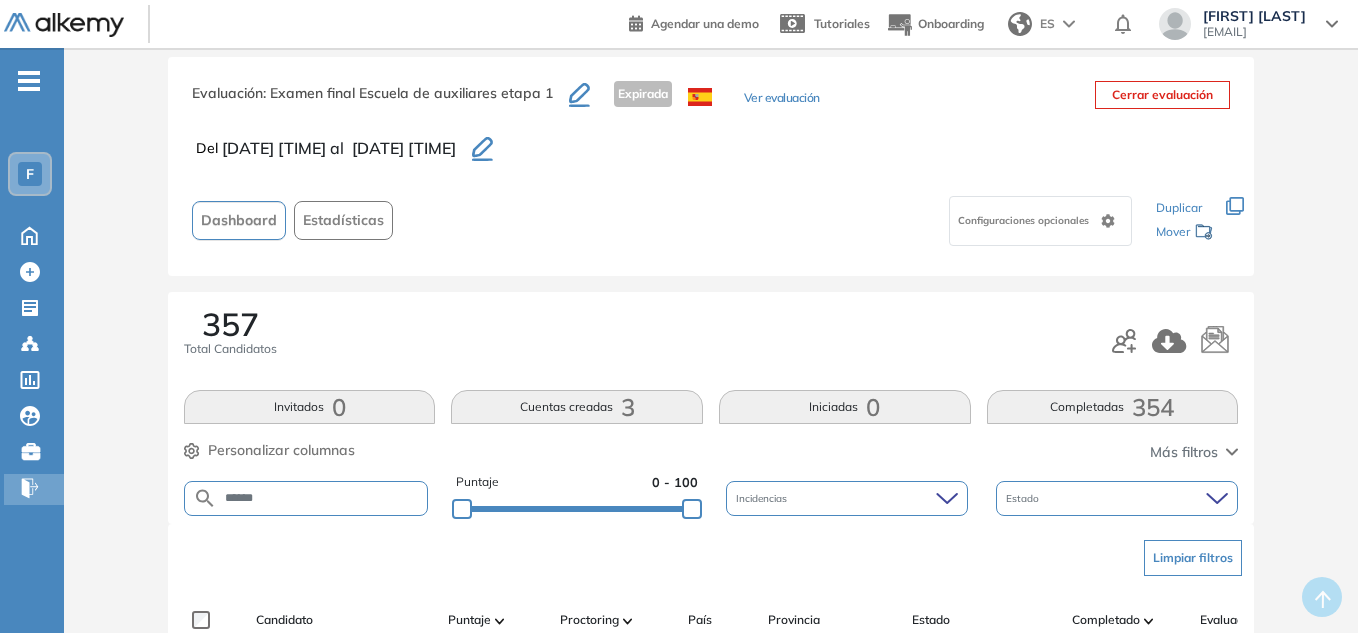 drag, startPoint x: 226, startPoint y: 499, endPoint x: 55, endPoint y: 491, distance: 171.18703 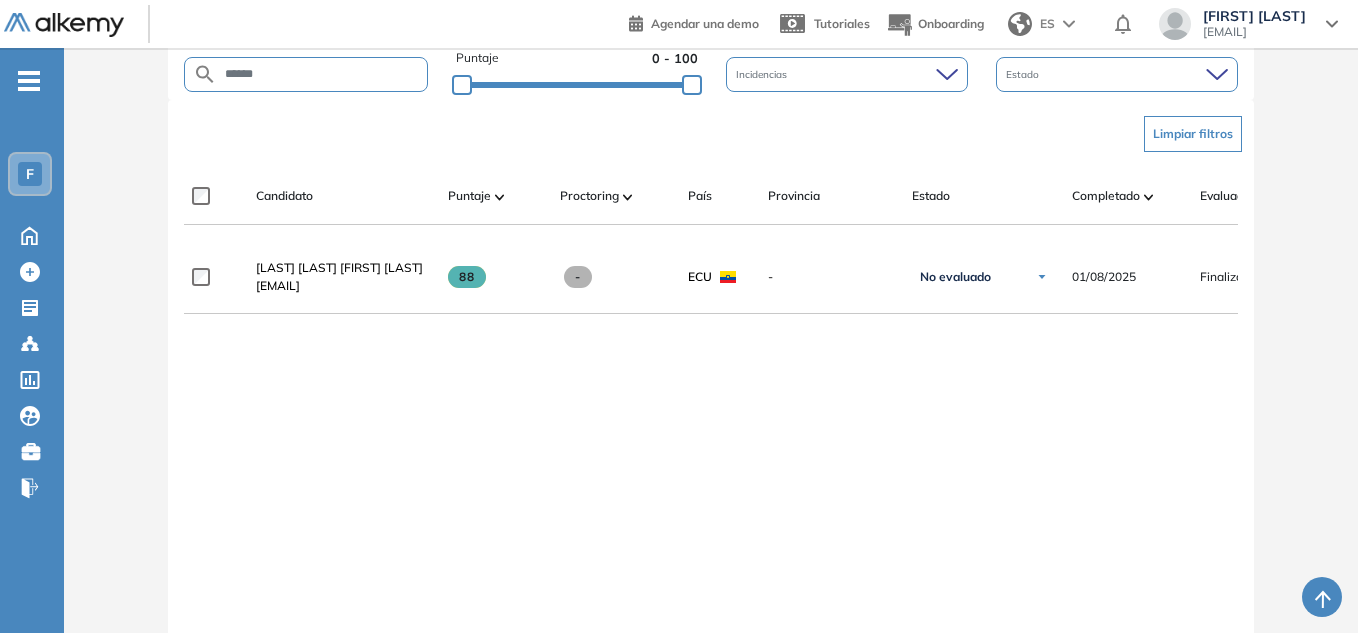 scroll, scrollTop: 440, scrollLeft: 0, axis: vertical 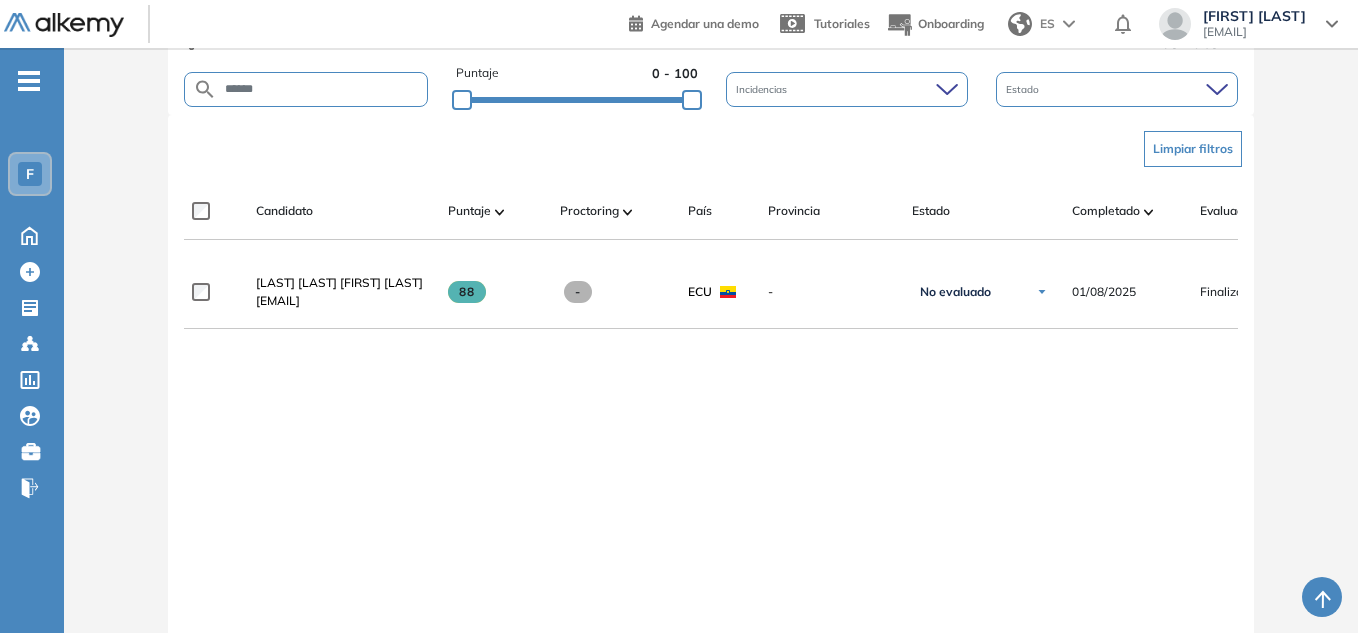 drag, startPoint x: 278, startPoint y: 91, endPoint x: 1, endPoint y: 95, distance: 277.02887 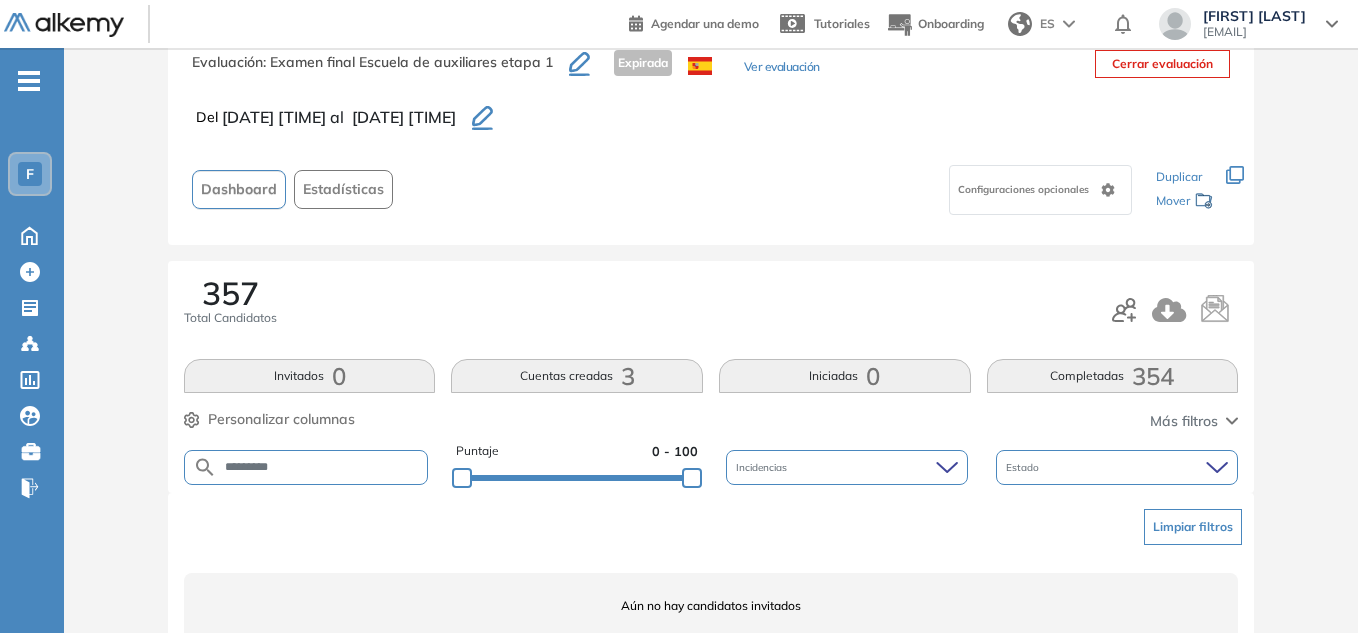 scroll, scrollTop: 142, scrollLeft: 0, axis: vertical 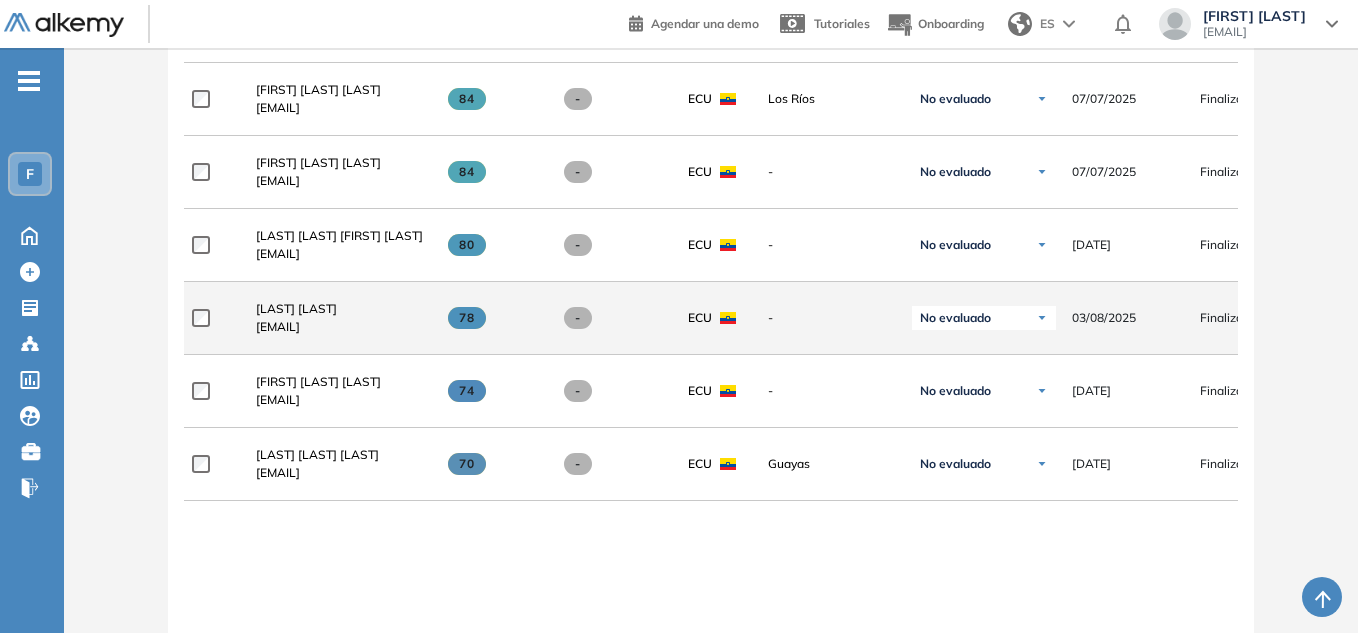 drag, startPoint x: 420, startPoint y: 335, endPoint x: 251, endPoint y: 339, distance: 169.04733 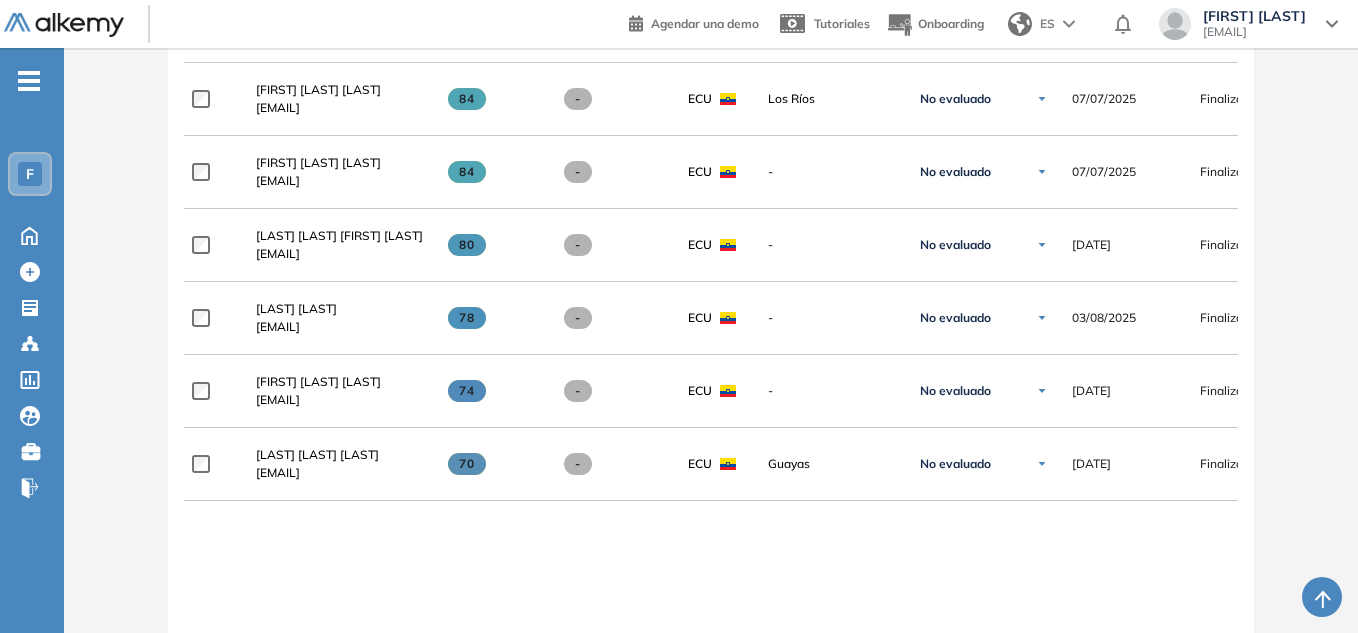 scroll, scrollTop: 0, scrollLeft: 0, axis: both 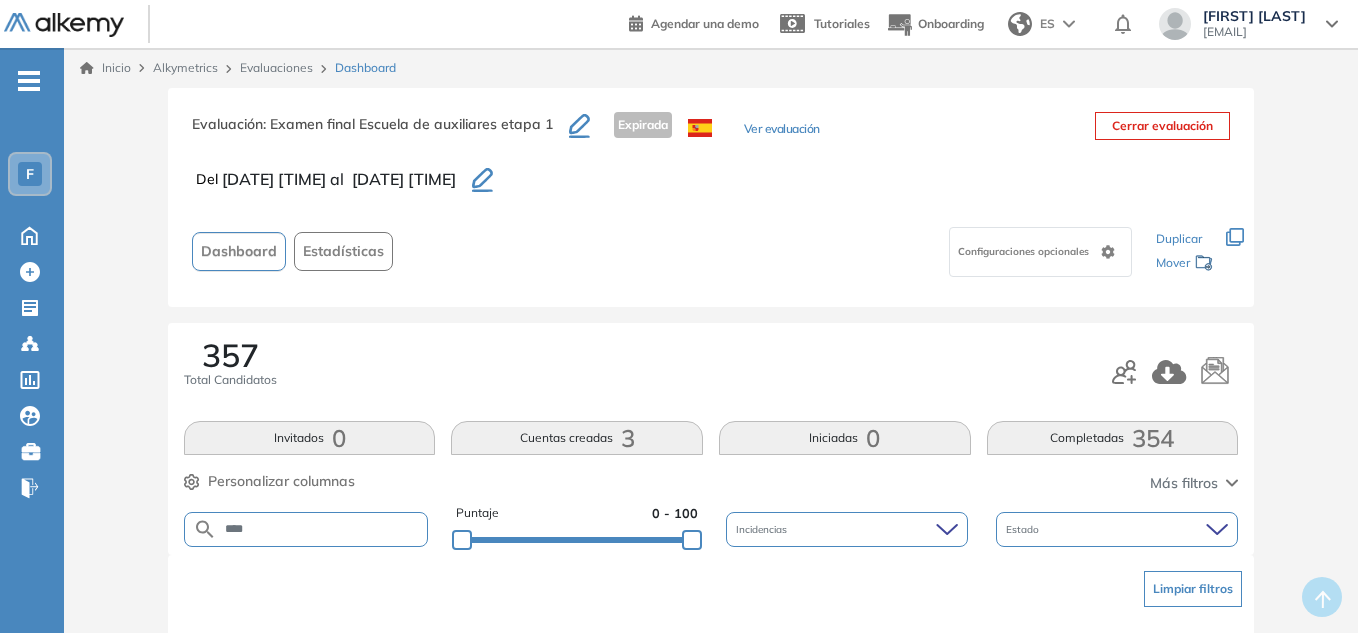 drag, startPoint x: 281, startPoint y: 518, endPoint x: 183, endPoint y: 523, distance: 98.12747 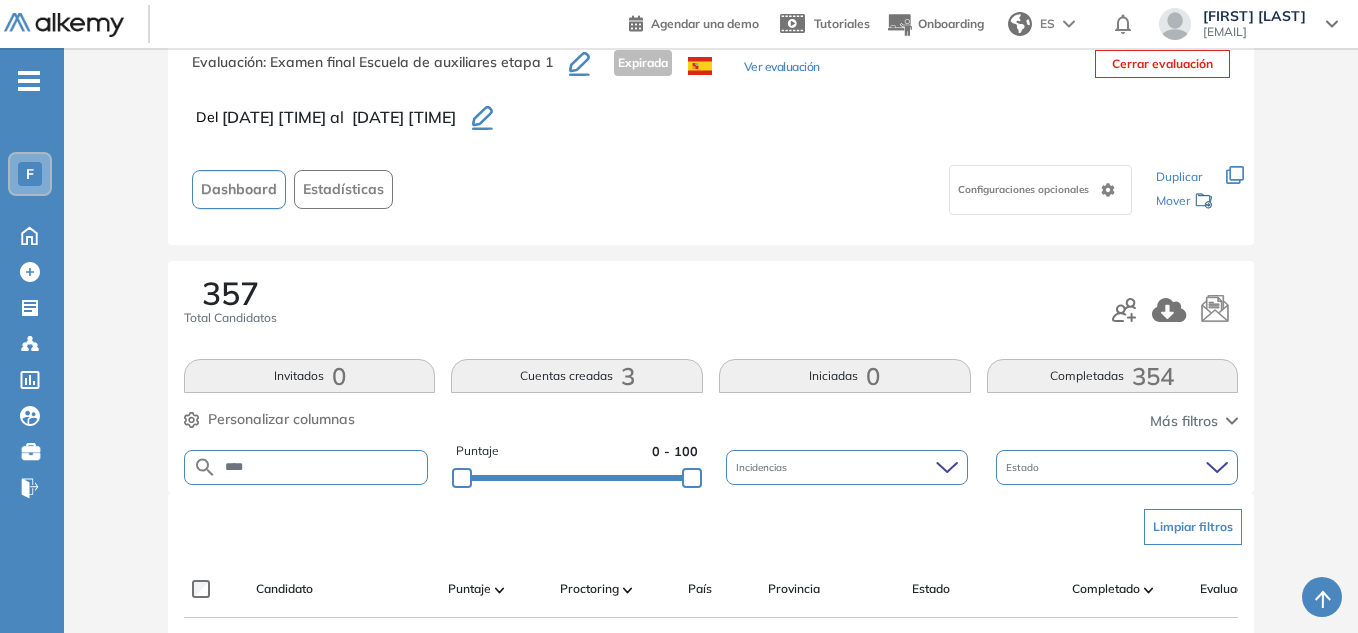 scroll, scrollTop: 129, scrollLeft: 0, axis: vertical 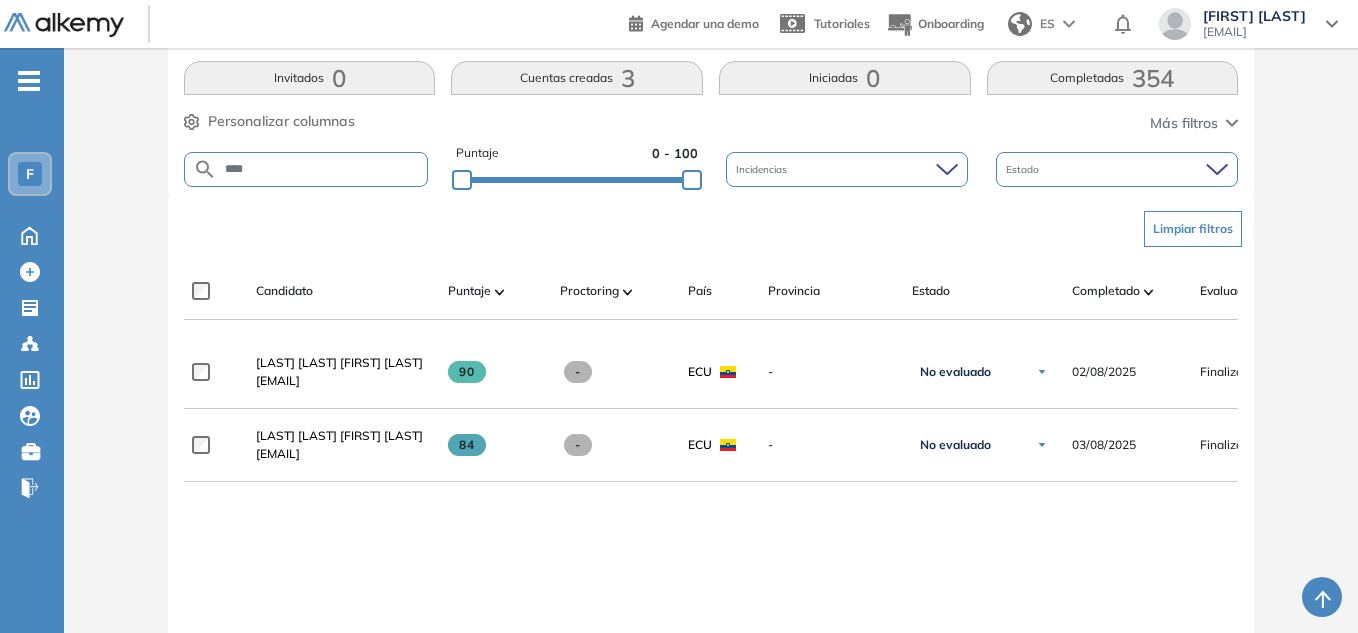 drag, startPoint x: 292, startPoint y: 162, endPoint x: 96, endPoint y: 186, distance: 197.46393 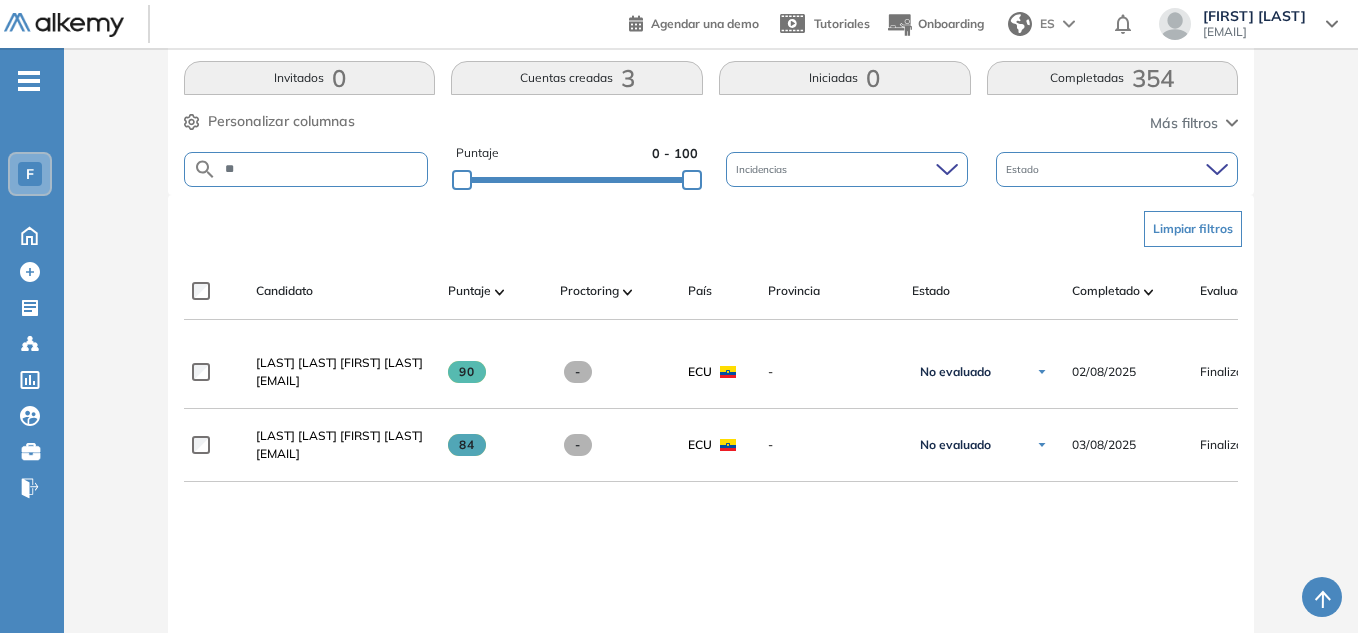 type on "*" 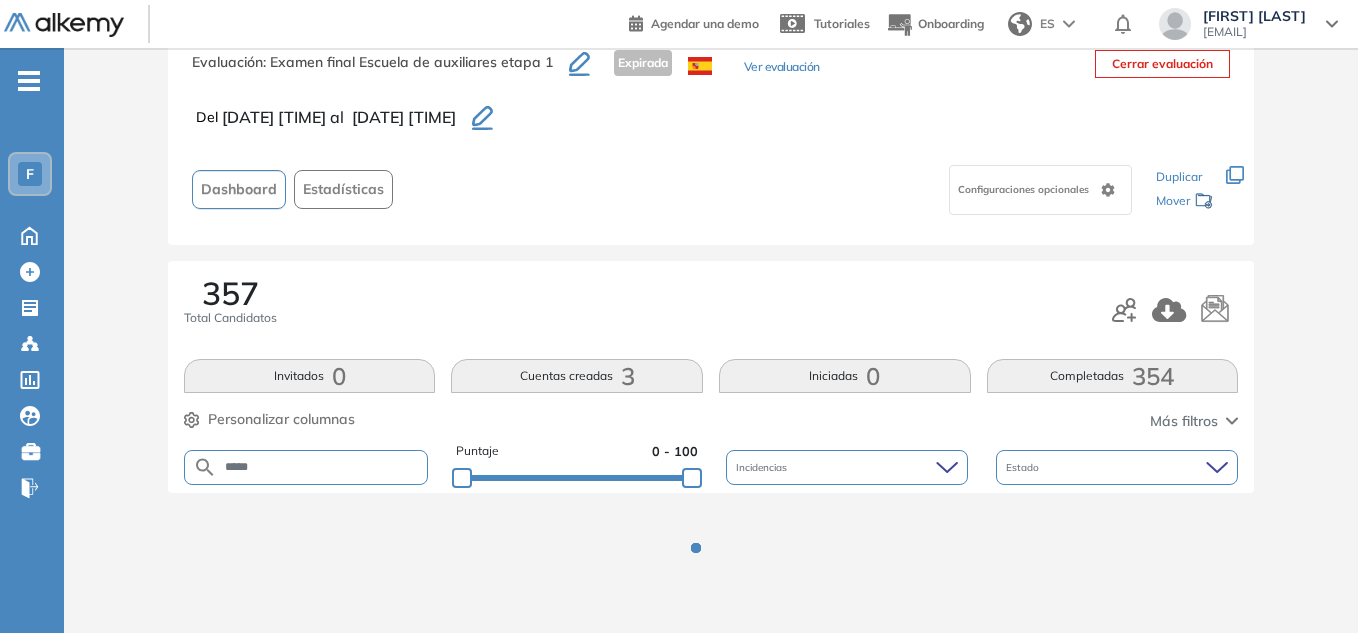 scroll, scrollTop: 142, scrollLeft: 0, axis: vertical 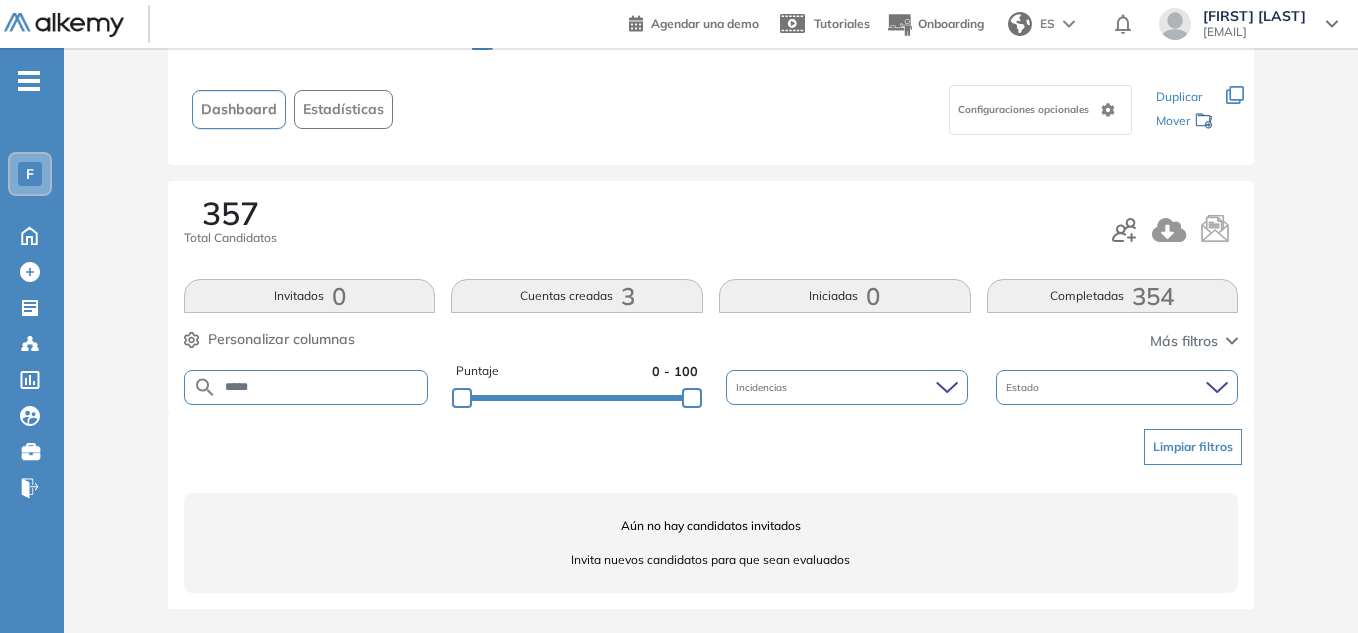 drag, startPoint x: 81, startPoint y: 384, endPoint x: 65, endPoint y: 383, distance: 16.03122 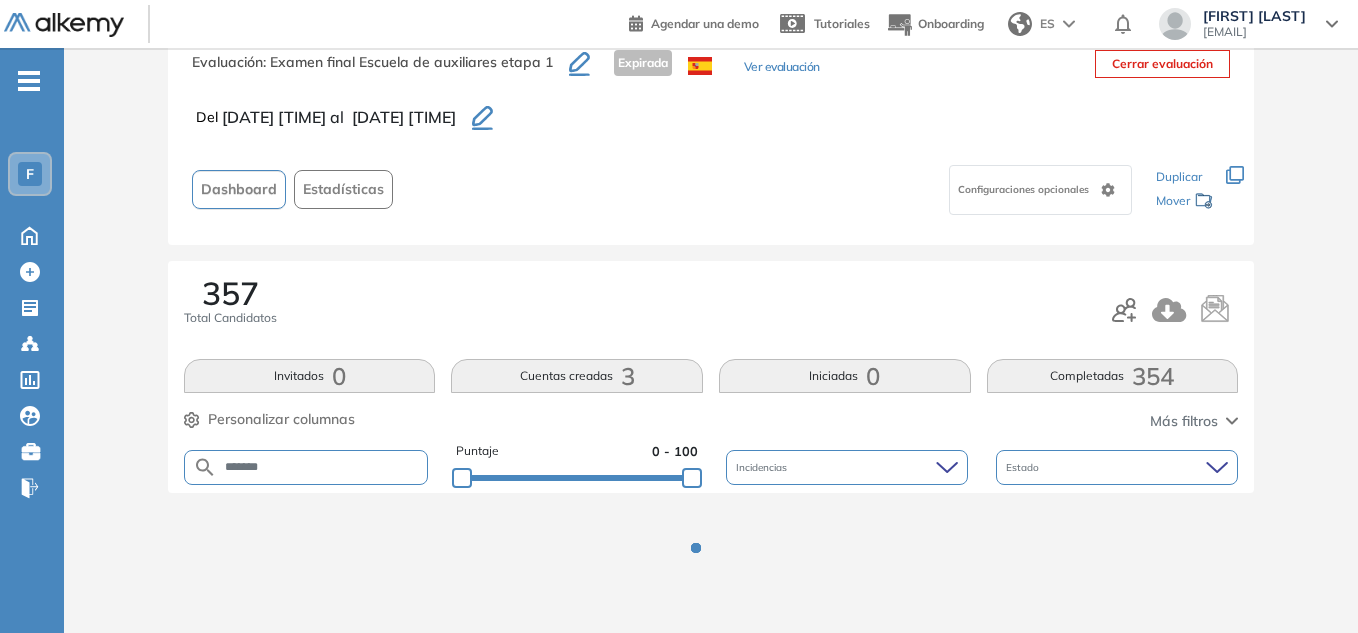 scroll, scrollTop: 360, scrollLeft: 0, axis: vertical 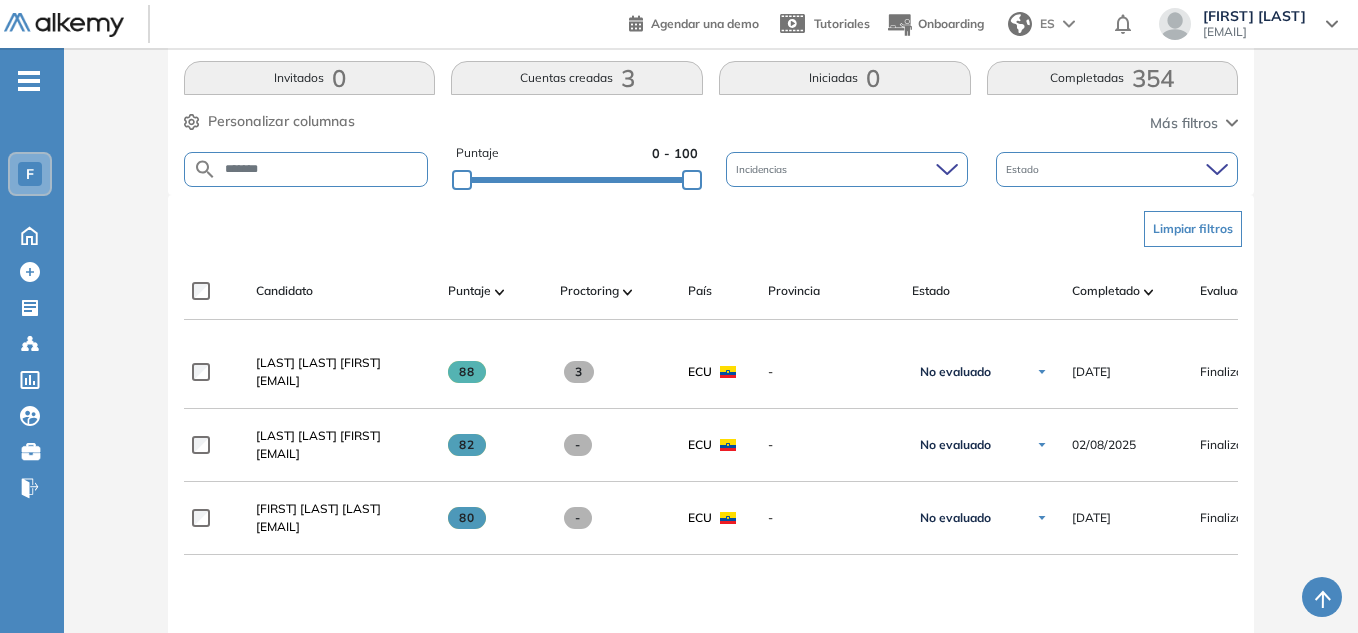 drag, startPoint x: 144, startPoint y: 182, endPoint x: 85, endPoint y: 180, distance: 59.03389 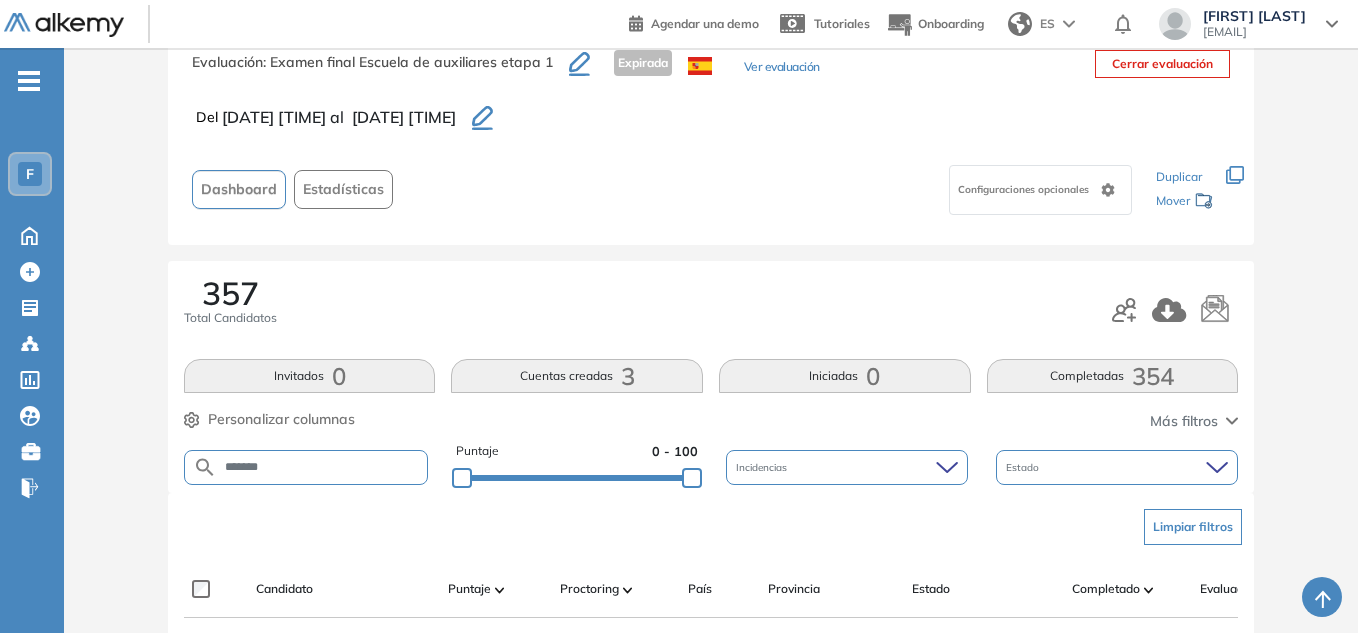 scroll, scrollTop: 360, scrollLeft: 0, axis: vertical 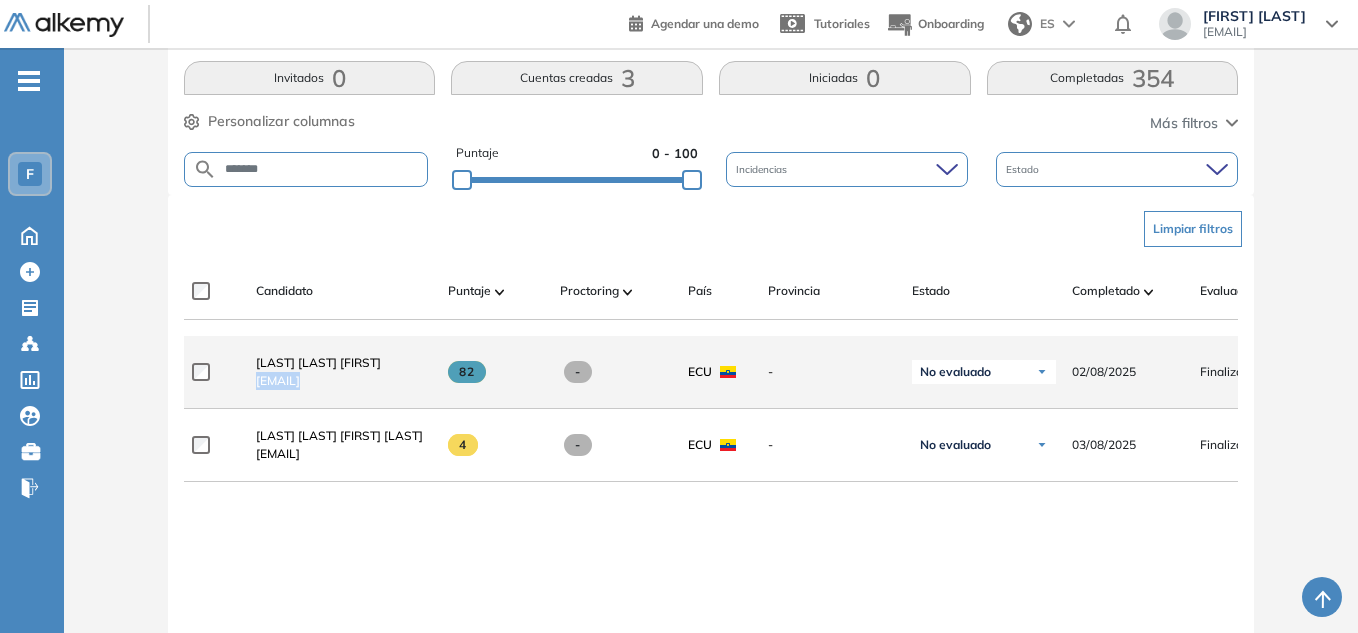 drag, startPoint x: 249, startPoint y: 388, endPoint x: 444, endPoint y: 404, distance: 195.6553 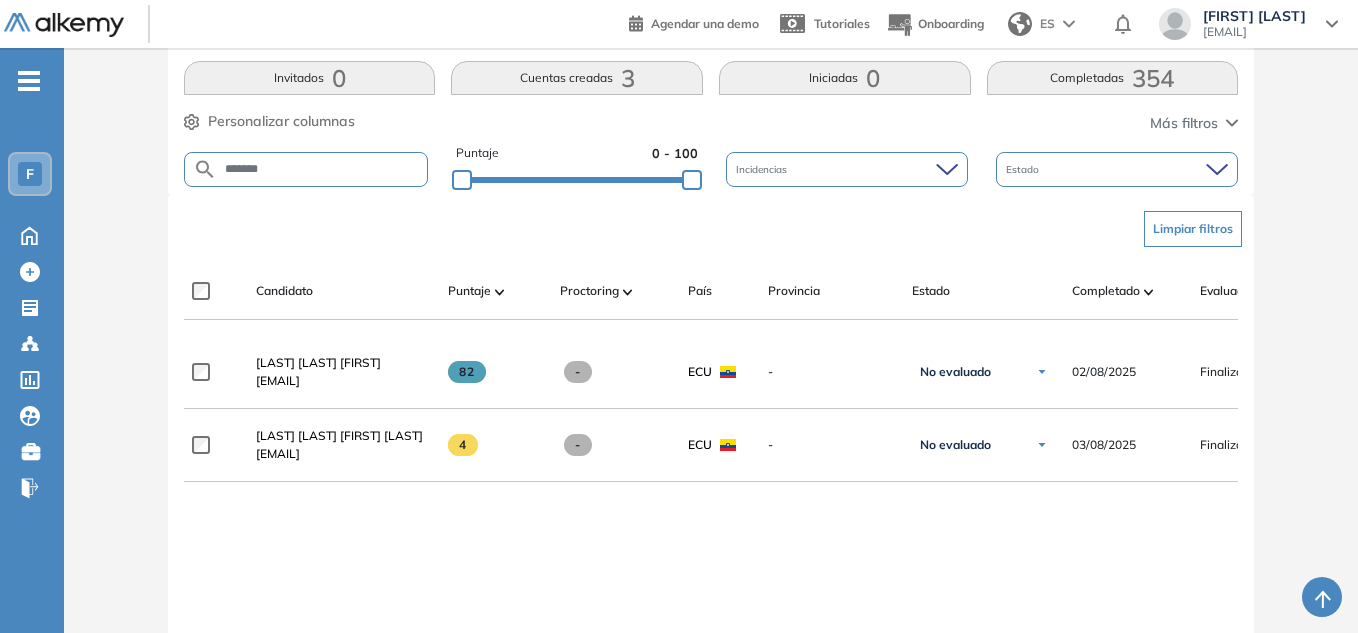 drag, startPoint x: 91, startPoint y: 150, endPoint x: 24, endPoint y: 141, distance: 67.601776 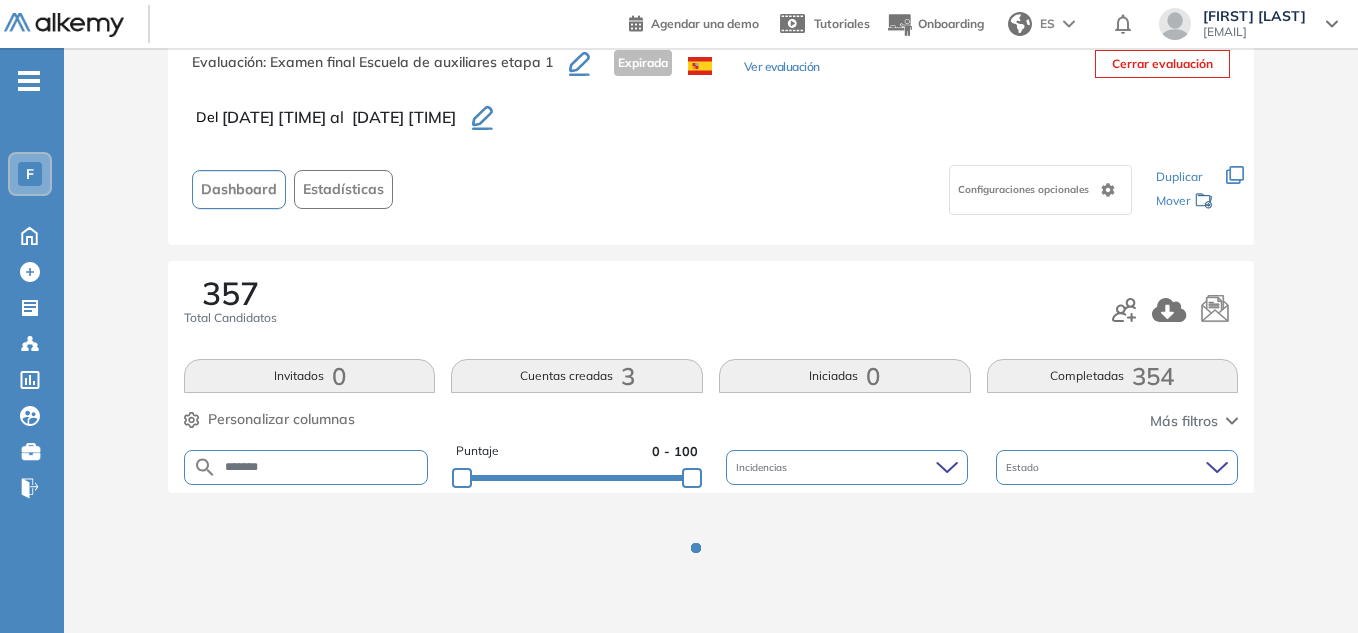 scroll, scrollTop: 142, scrollLeft: 0, axis: vertical 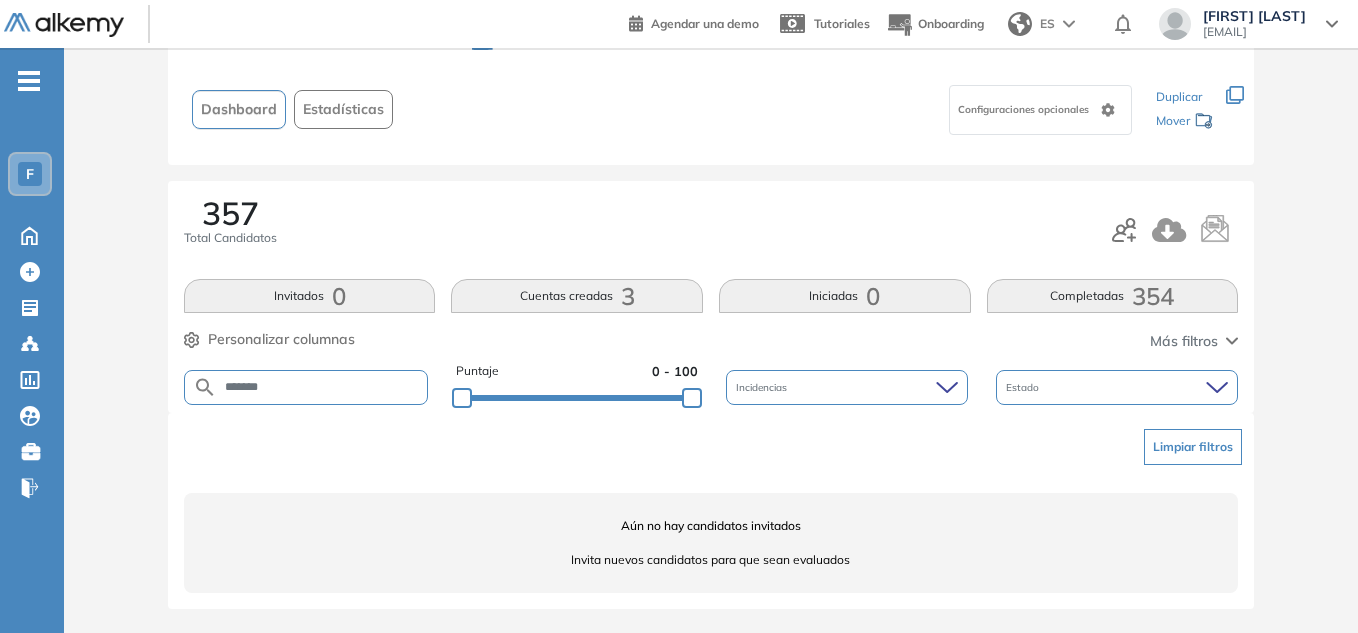 drag, startPoint x: 106, startPoint y: 380, endPoint x: 88, endPoint y: 381, distance: 18.027756 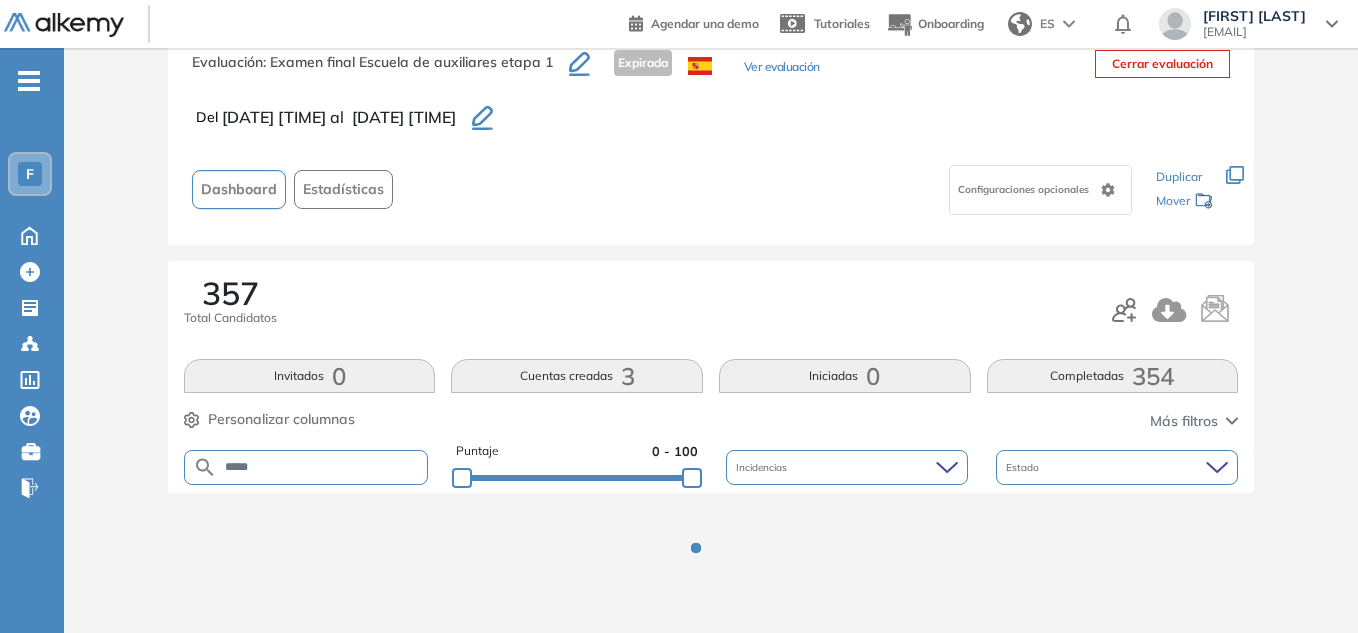 scroll, scrollTop: 142, scrollLeft: 0, axis: vertical 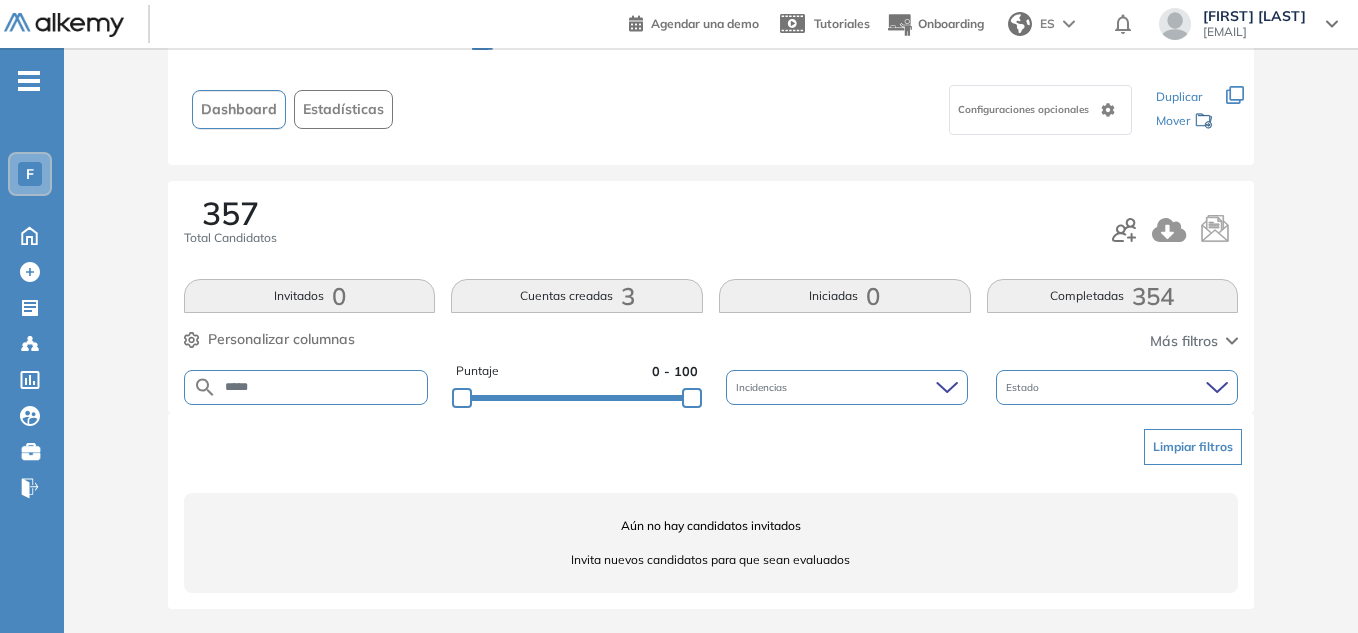 drag, startPoint x: 309, startPoint y: 376, endPoint x: 78, endPoint y: 394, distance: 231.70024 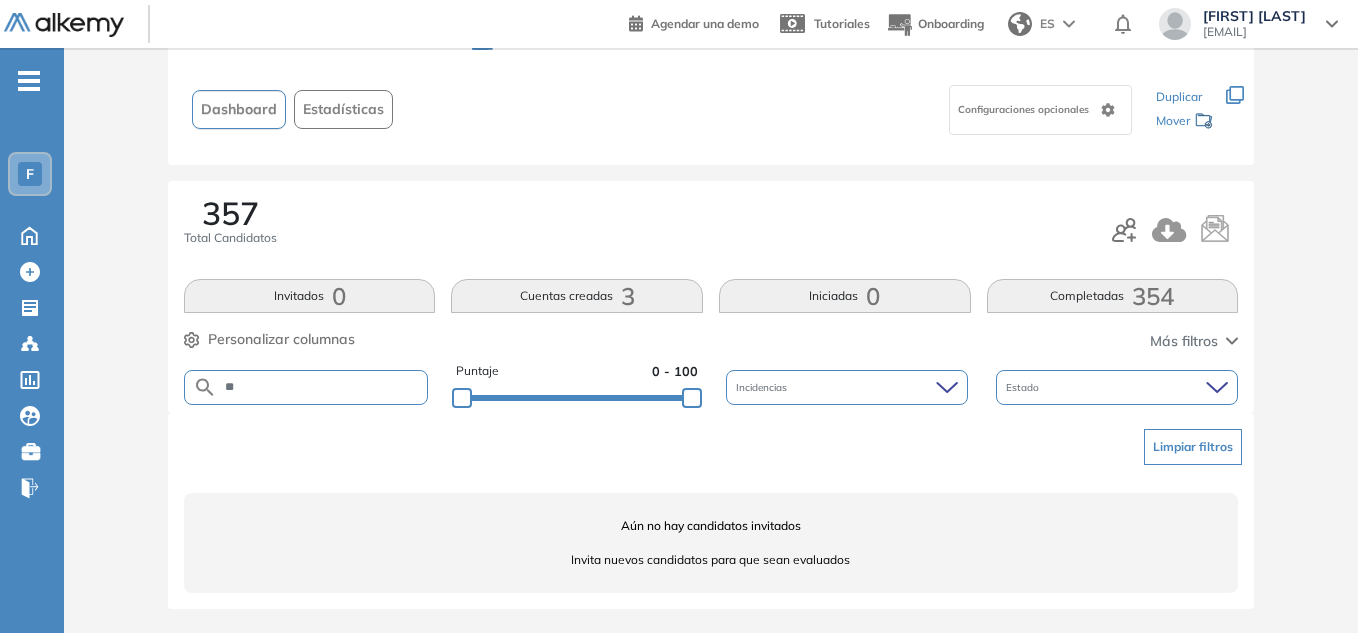 type on "*" 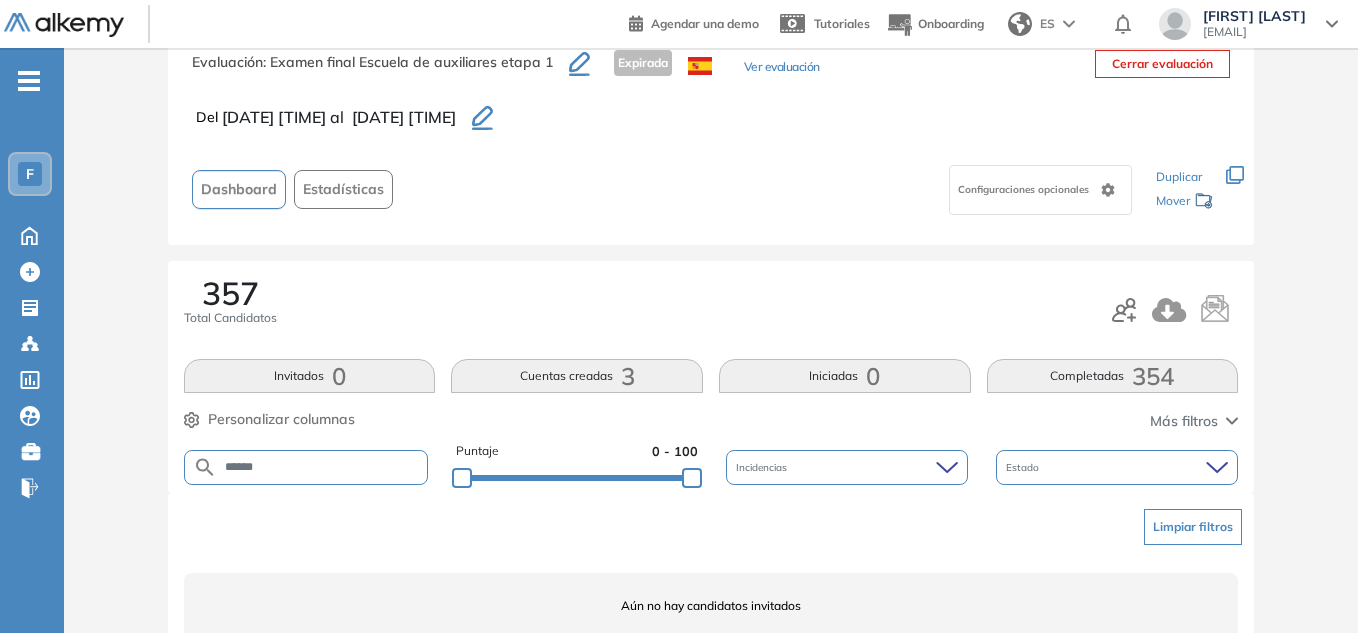 scroll, scrollTop: 142, scrollLeft: 0, axis: vertical 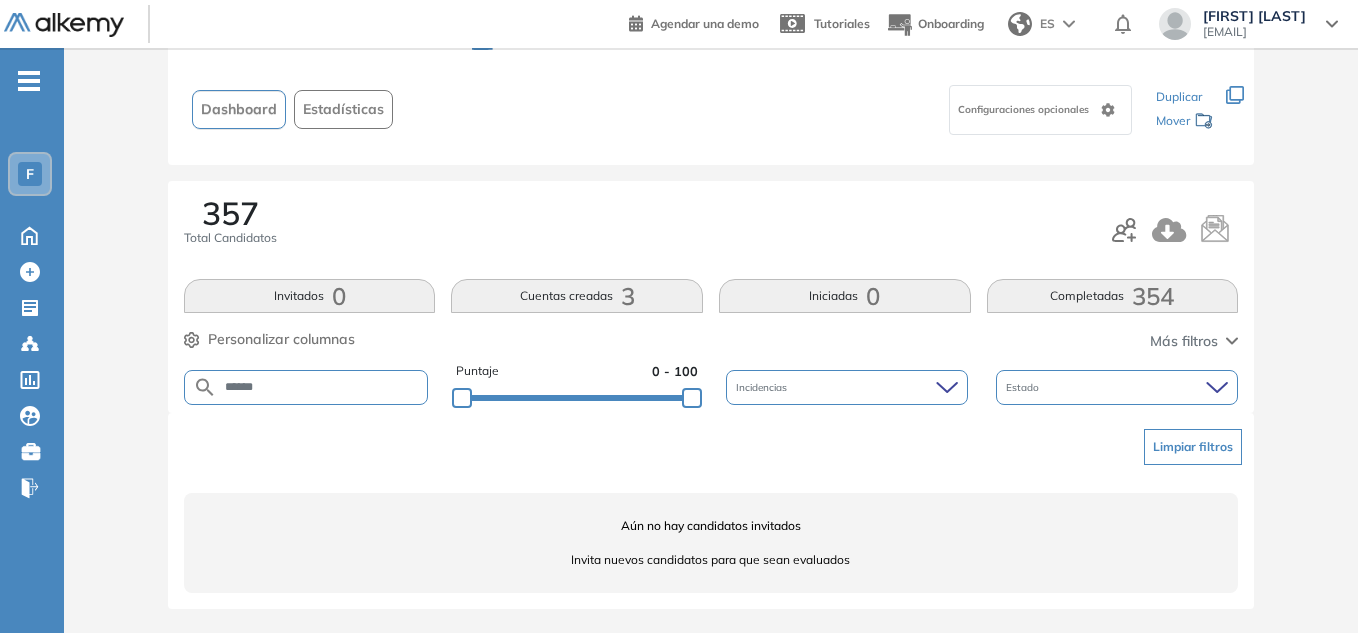 click on "******" at bounding box center [322, 387] 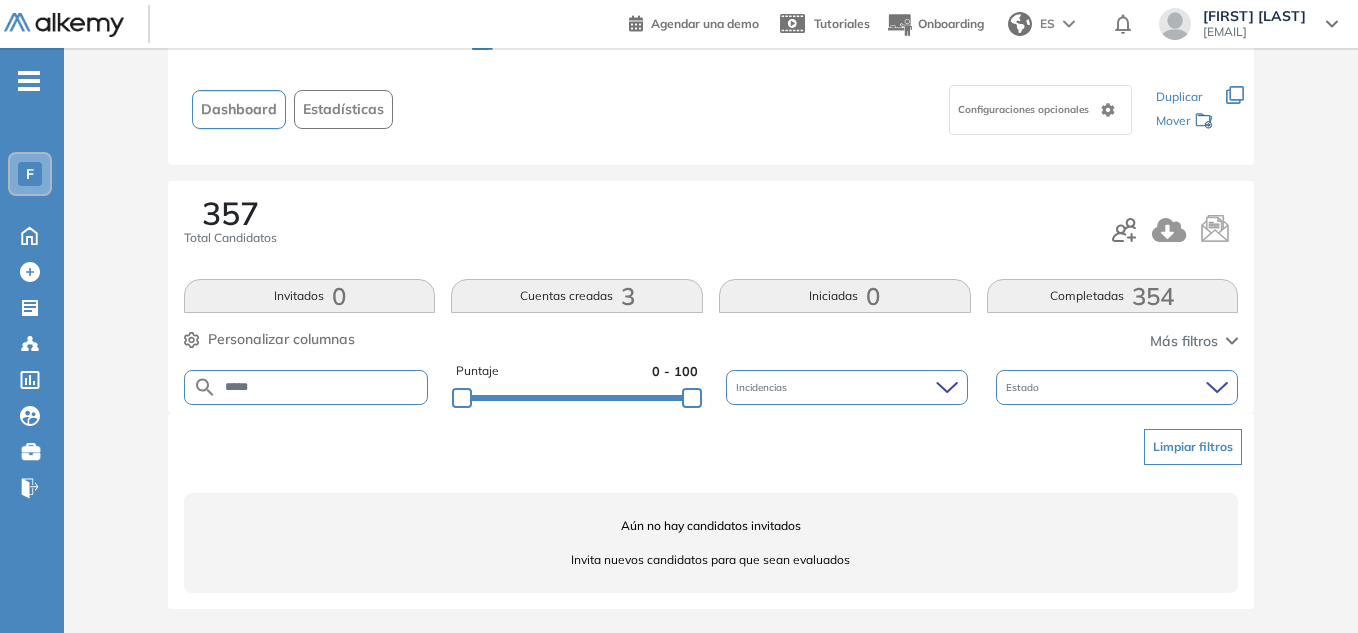scroll, scrollTop: 62, scrollLeft: 0, axis: vertical 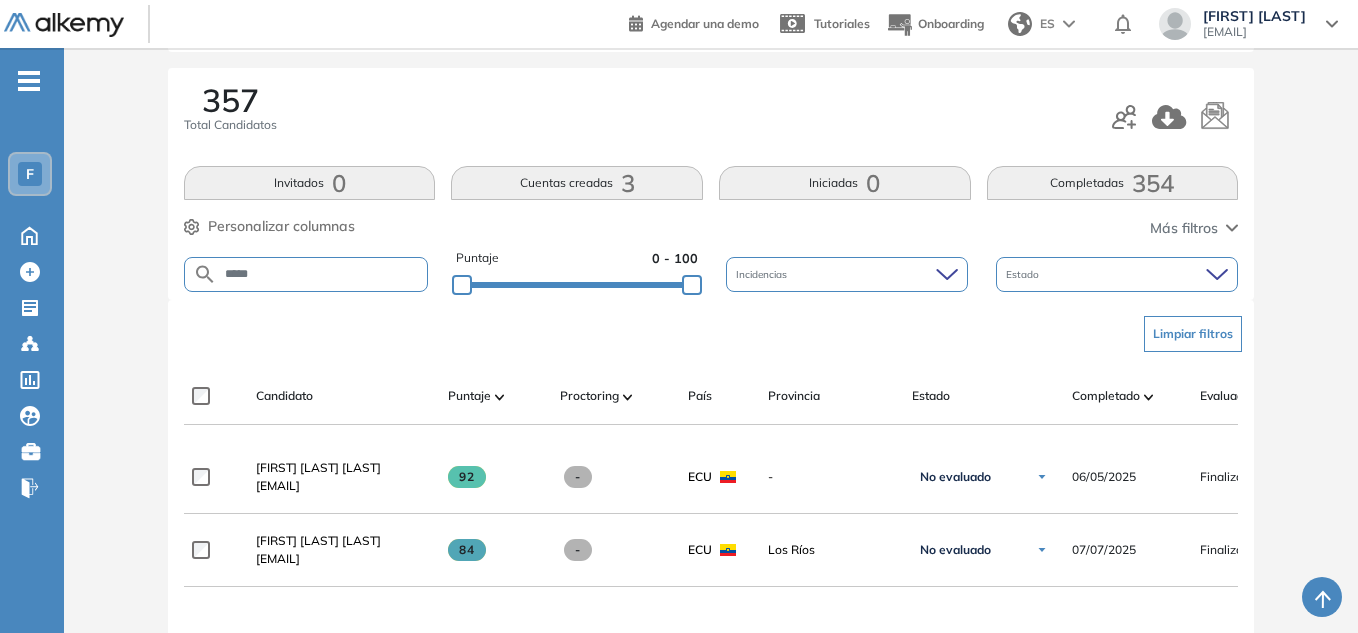 drag, startPoint x: 316, startPoint y: 271, endPoint x: 53, endPoint y: 291, distance: 263.75937 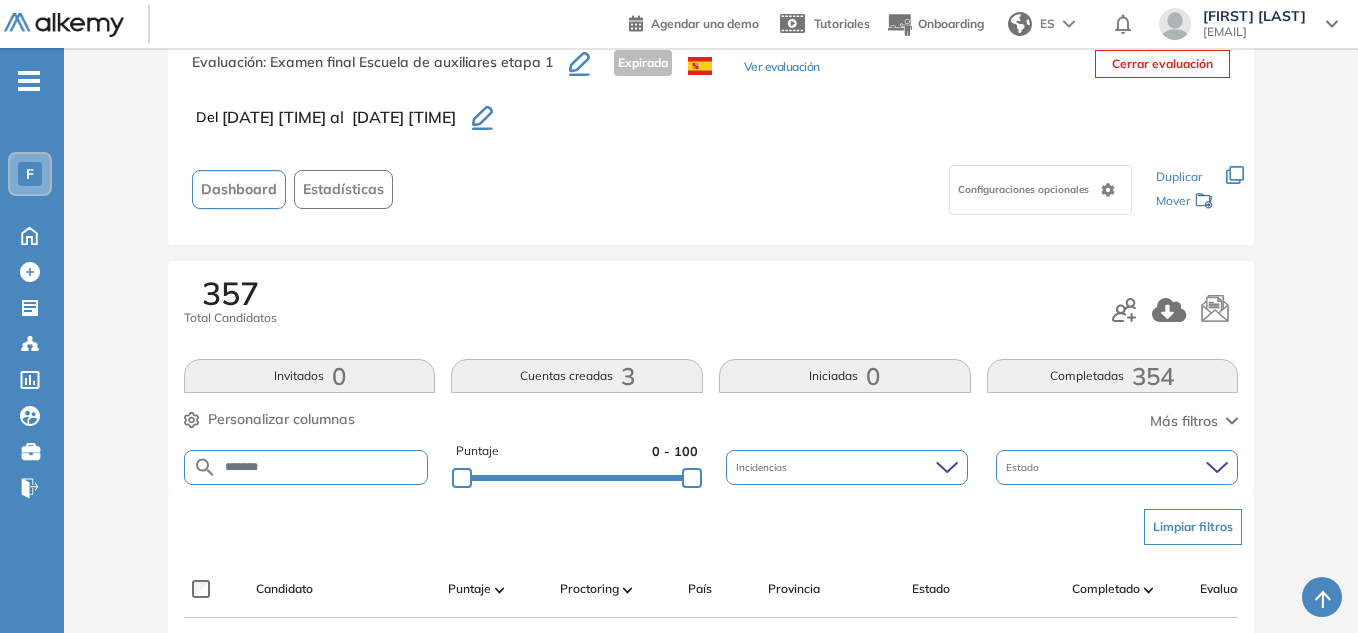 scroll, scrollTop: 255, scrollLeft: 0, axis: vertical 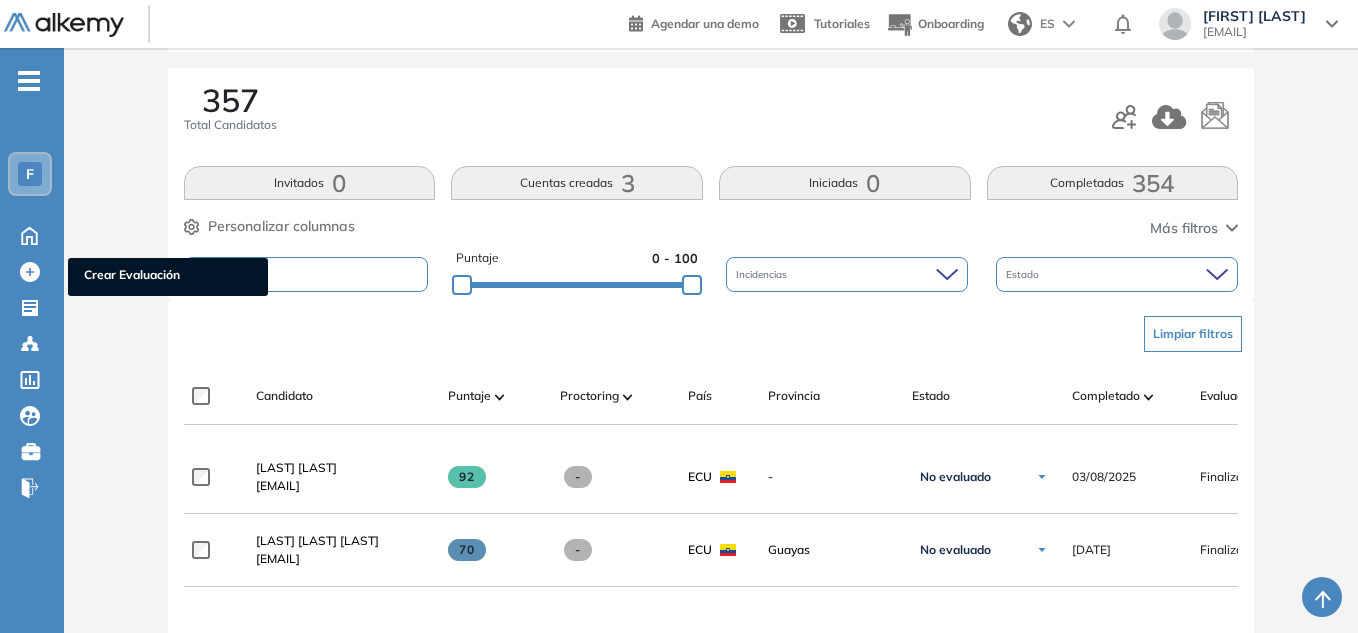 drag, startPoint x: 115, startPoint y: 272, endPoint x: 0, endPoint y: 251, distance: 116.901665 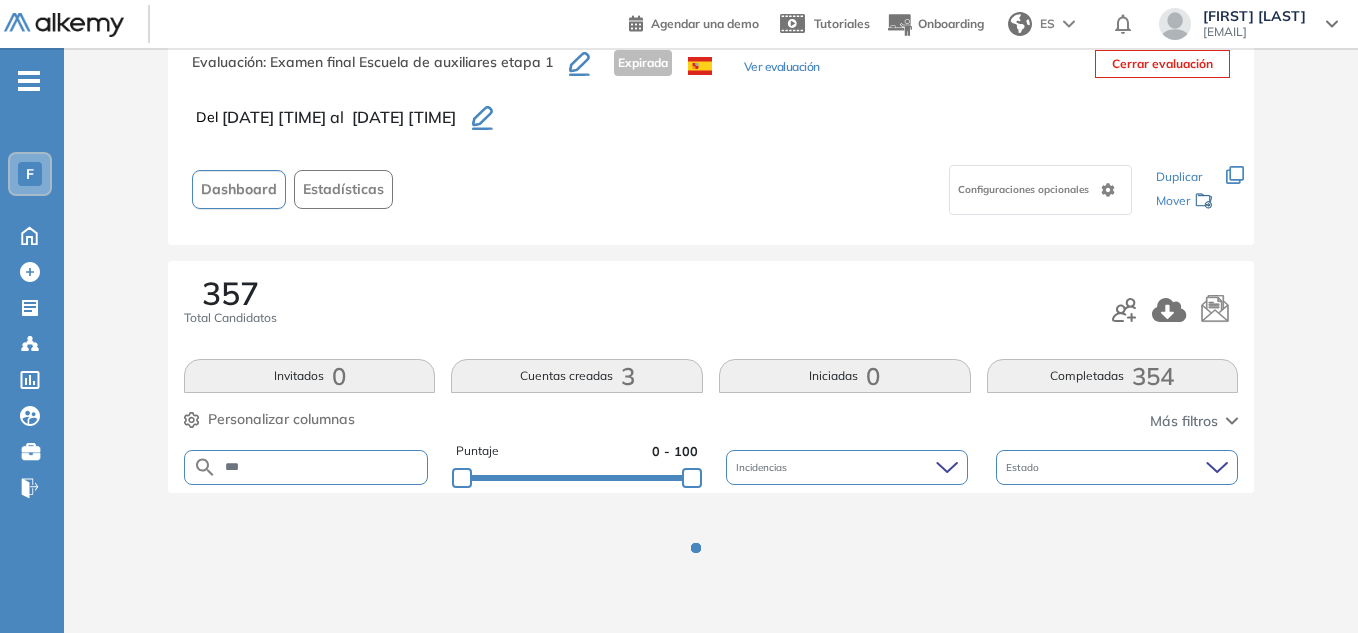 scroll, scrollTop: 255, scrollLeft: 0, axis: vertical 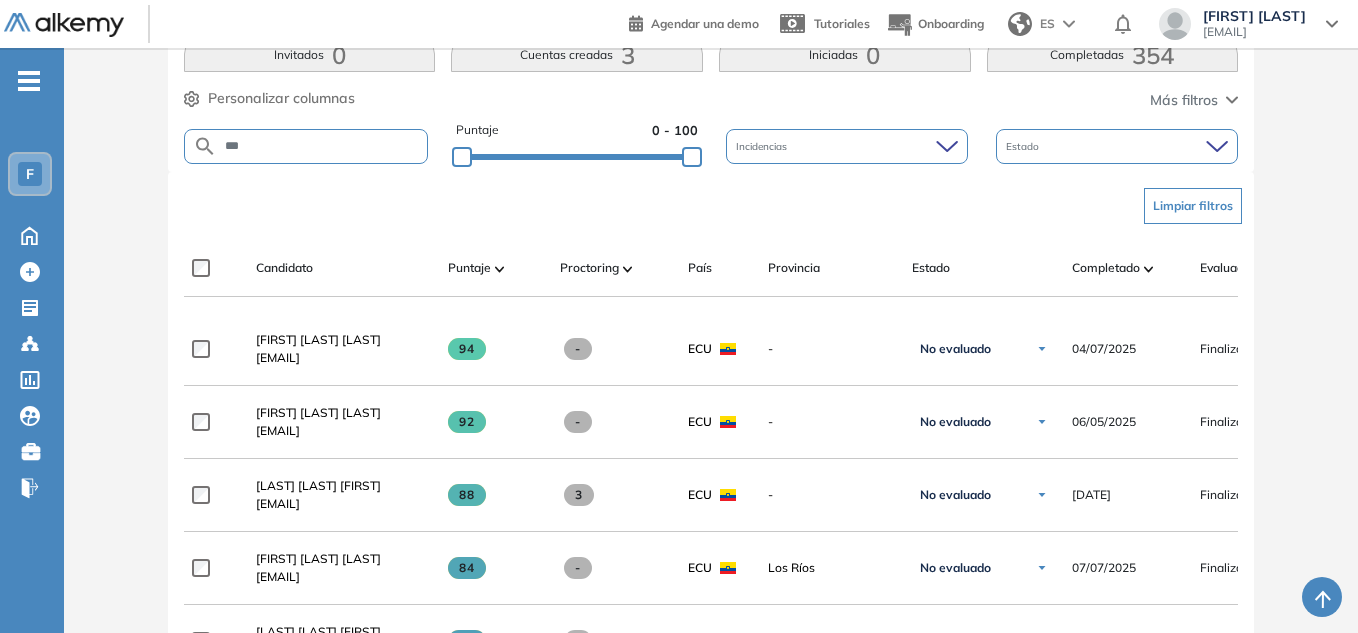 drag, startPoint x: 288, startPoint y: 150, endPoint x: 38, endPoint y: 138, distance: 250.28784 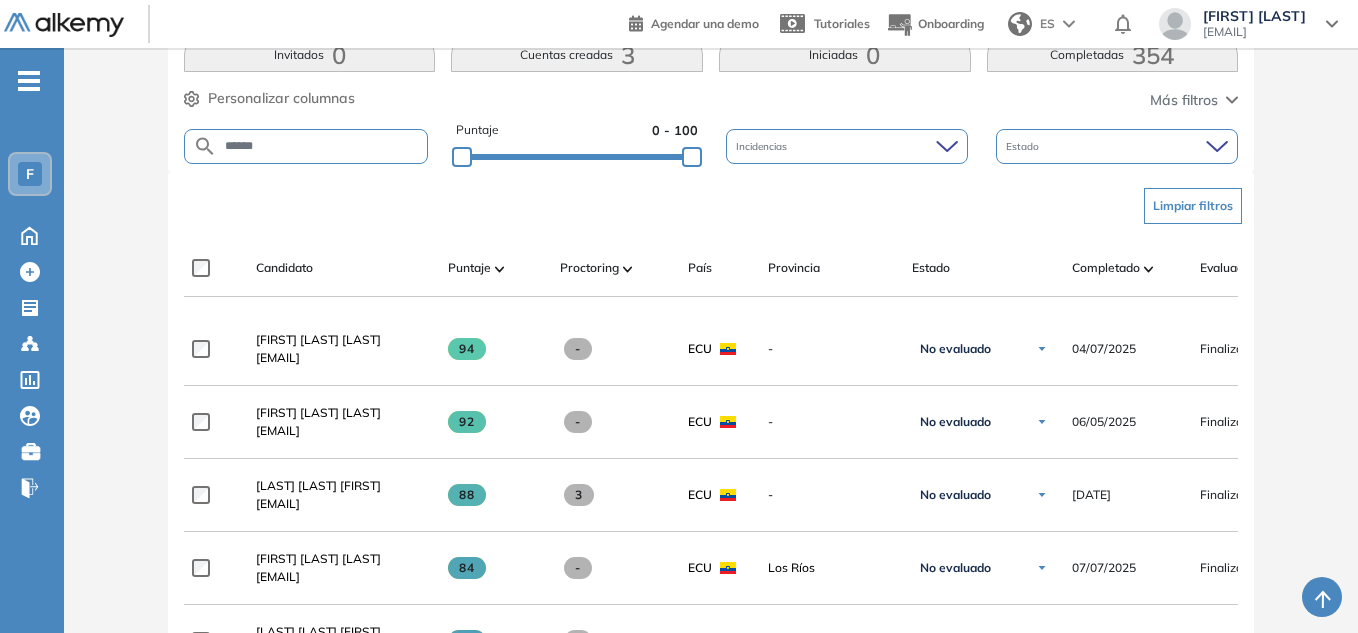 type on "******" 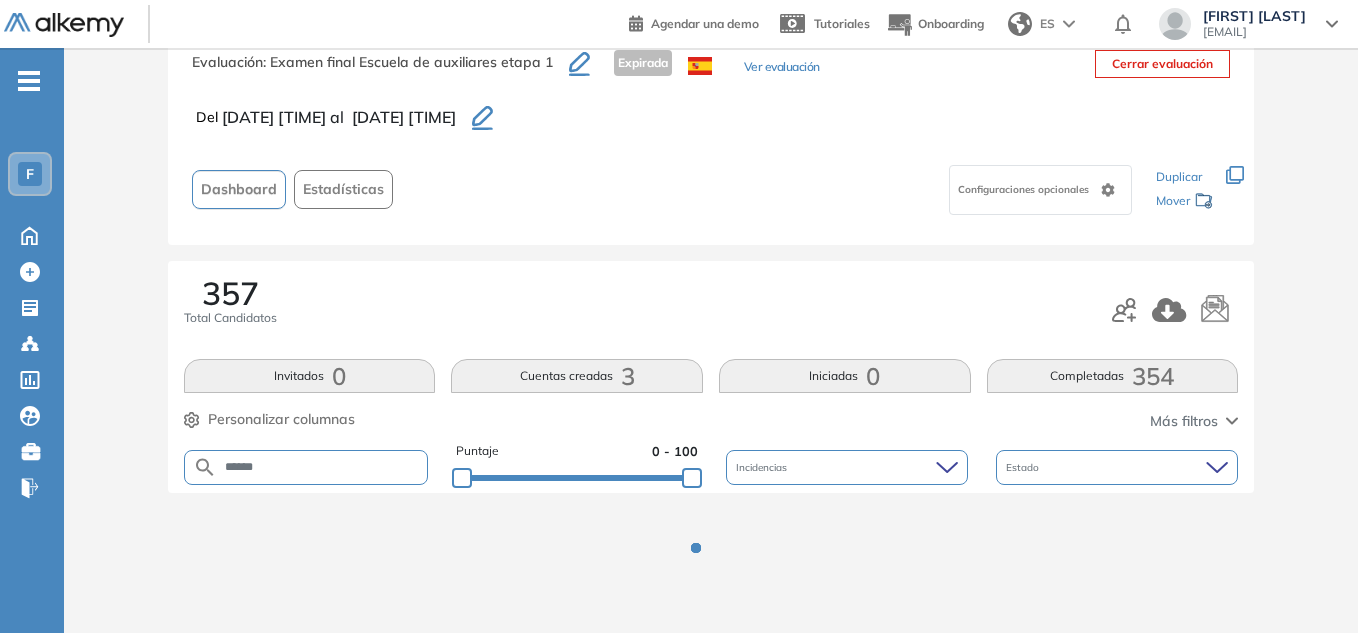 scroll, scrollTop: 383, scrollLeft: 0, axis: vertical 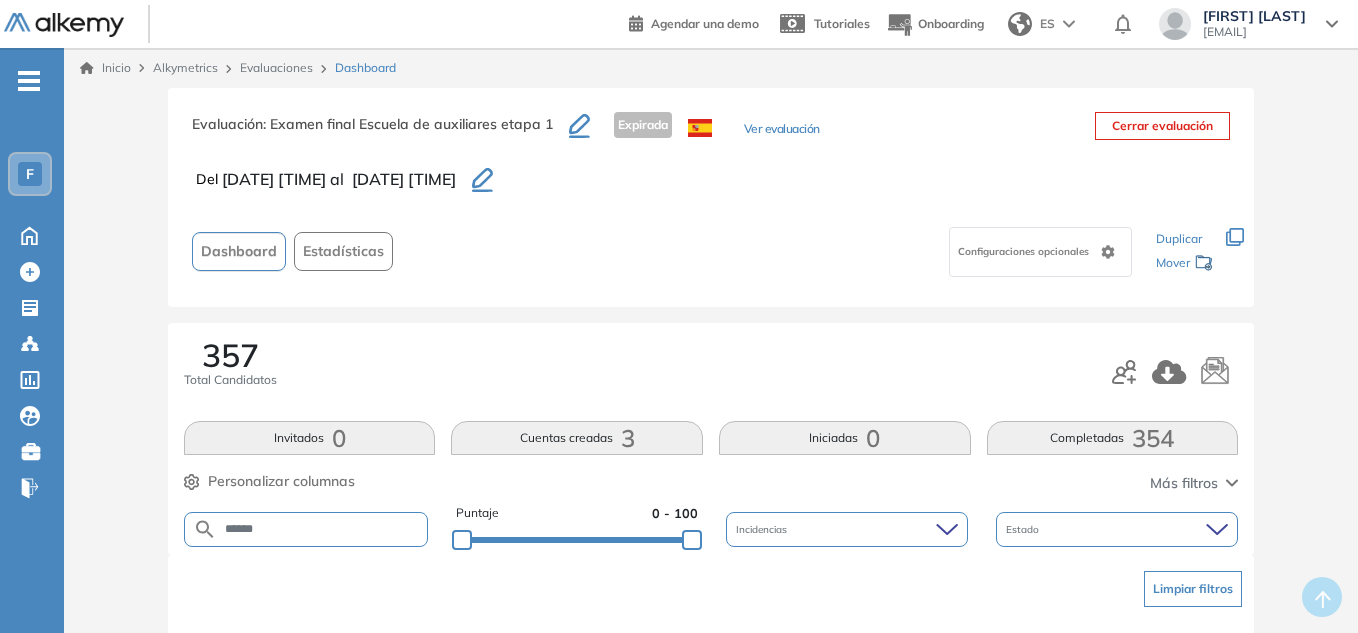 click 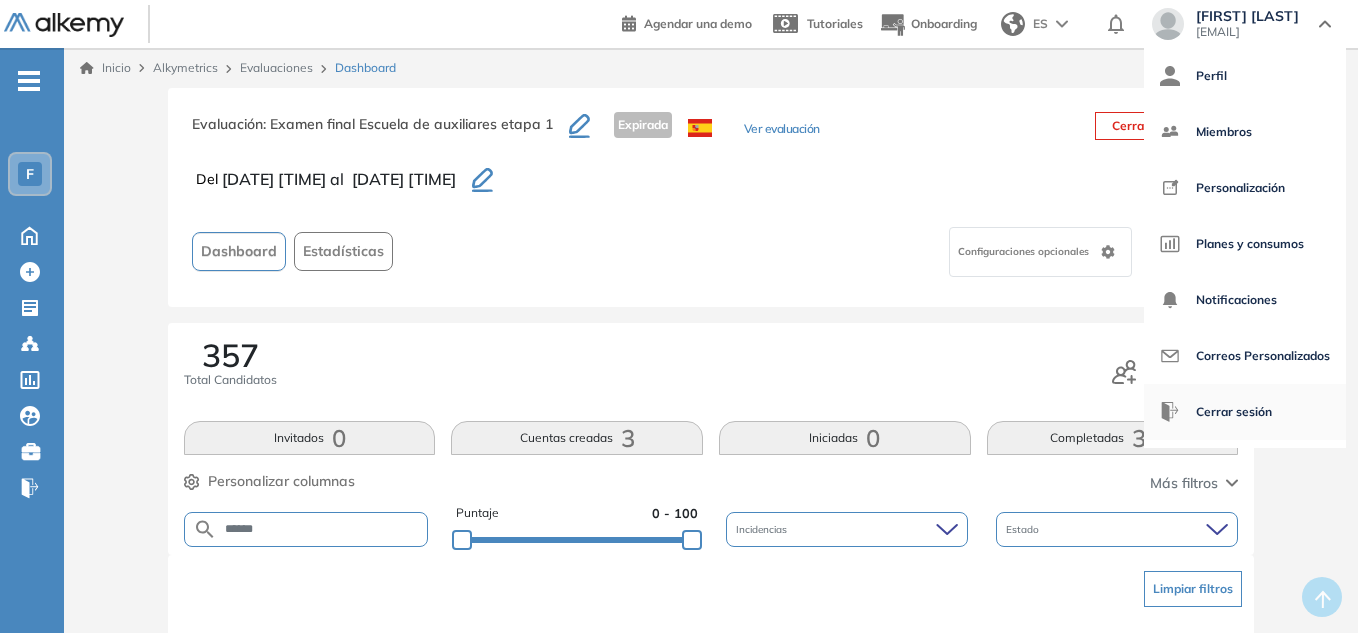 click on "Cerrar sesión" at bounding box center [1234, 412] 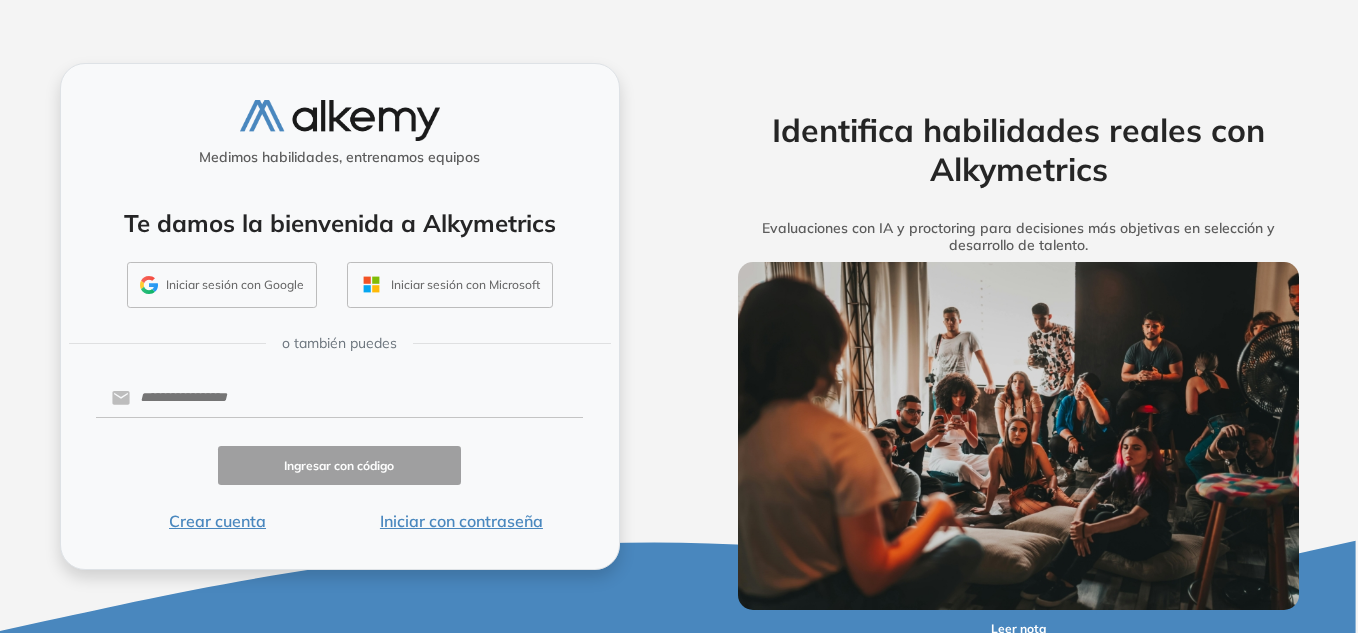 scroll, scrollTop: 0, scrollLeft: 0, axis: both 